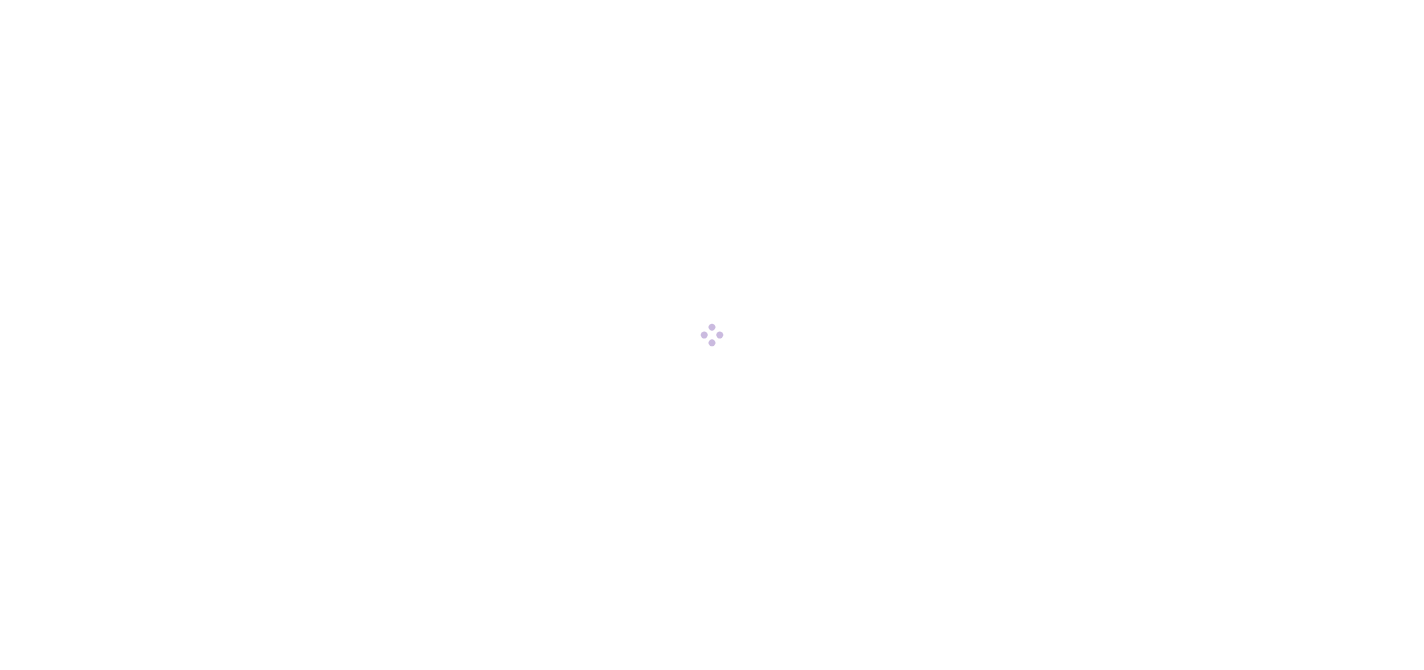 scroll, scrollTop: 0, scrollLeft: 0, axis: both 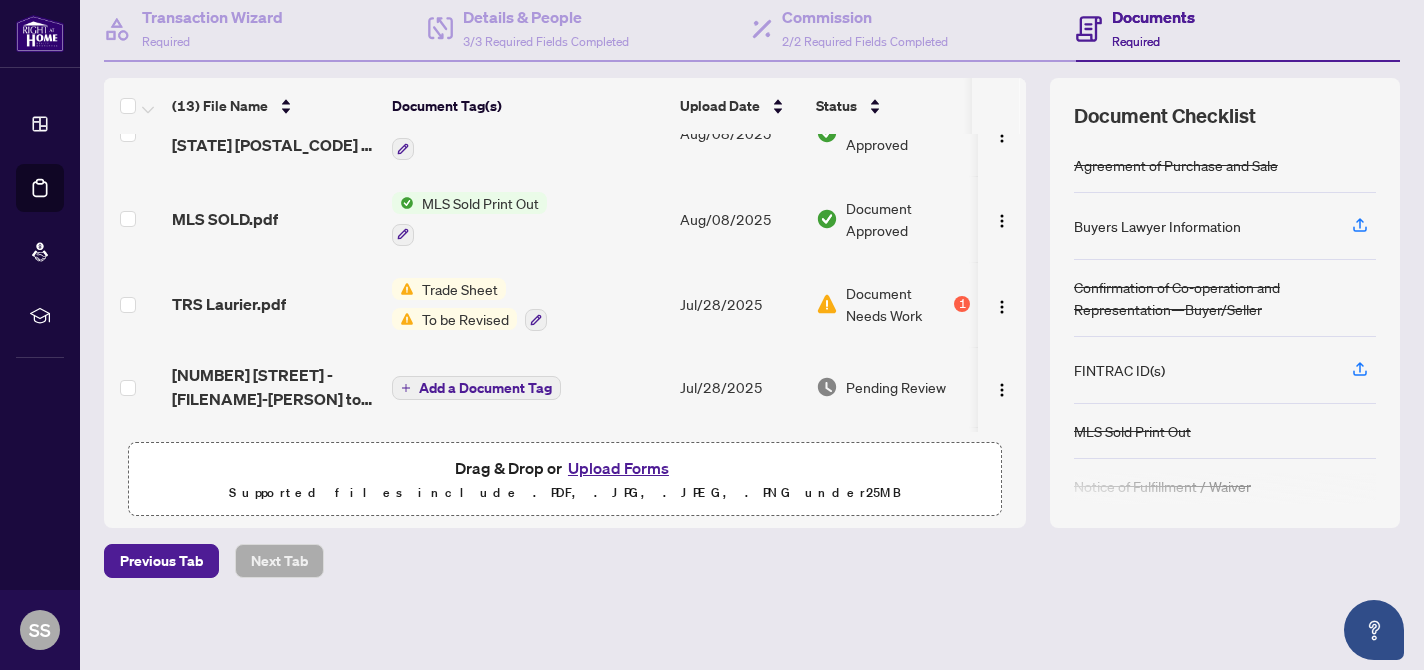 click on "Trade Sheet" at bounding box center [460, 289] 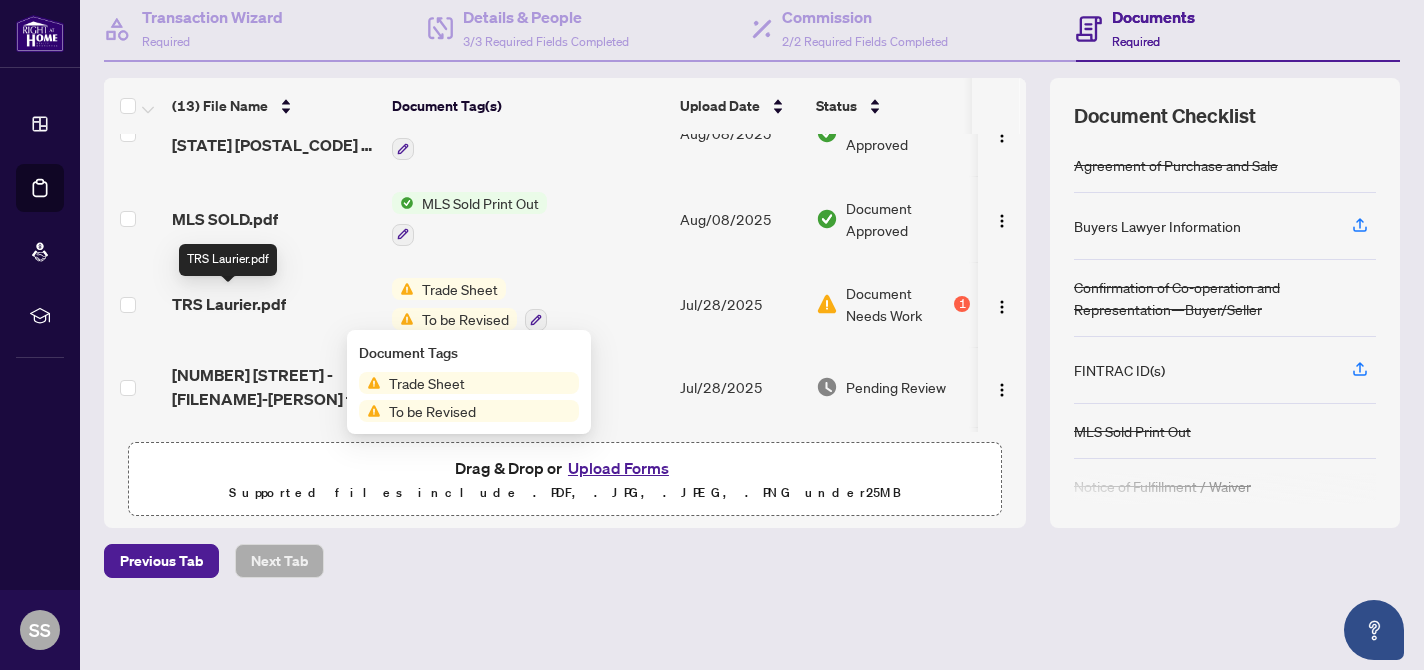 click on "TRS Laurier.pdf" at bounding box center [229, 304] 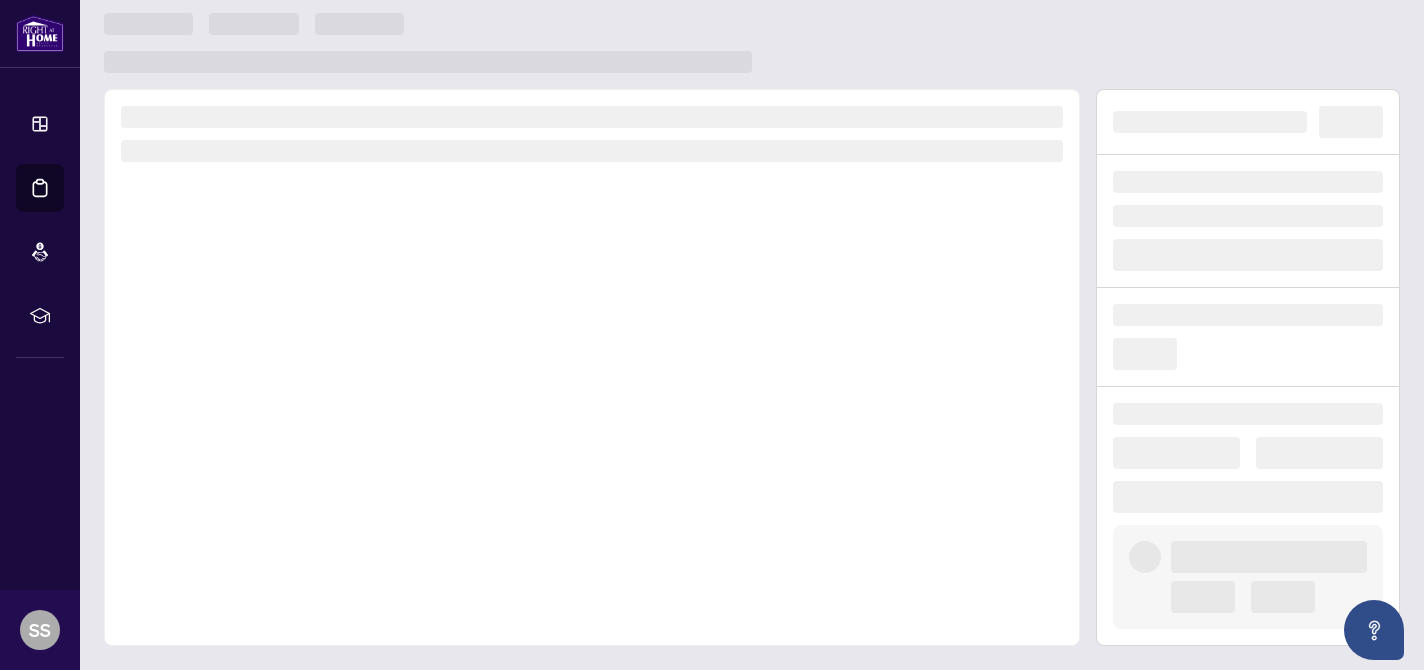 scroll, scrollTop: 0, scrollLeft: 0, axis: both 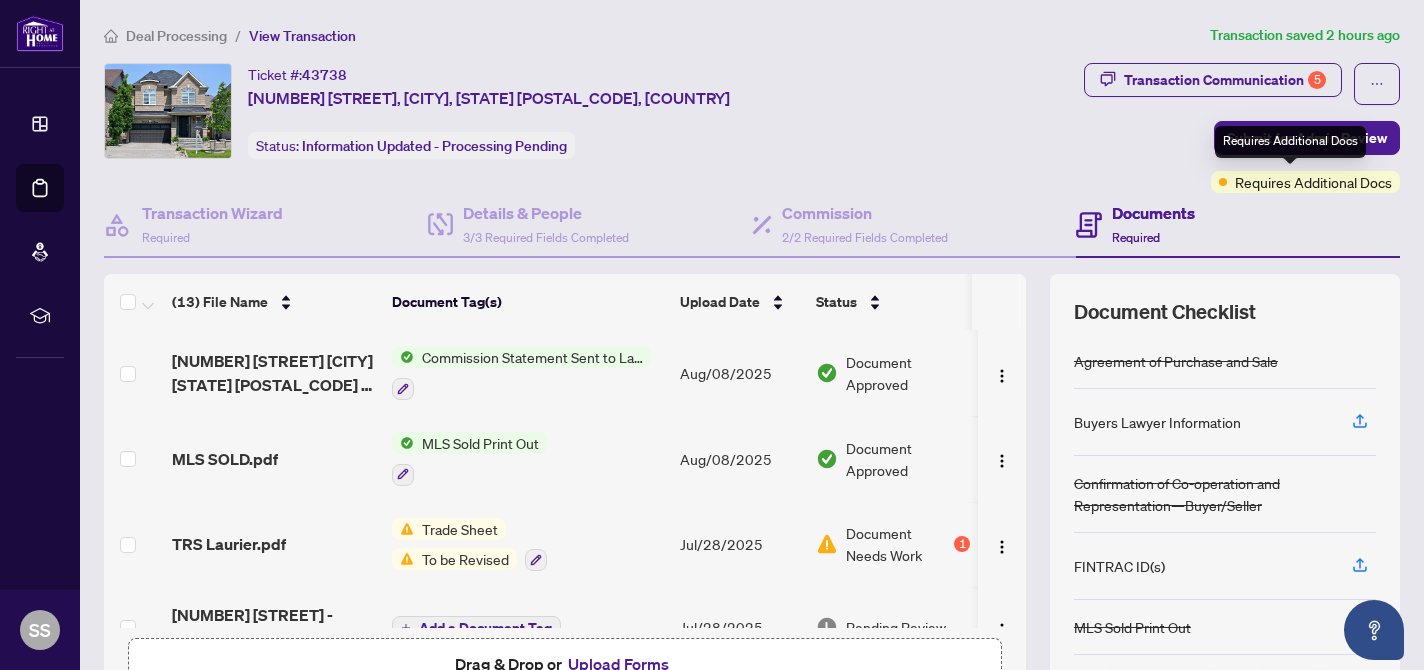 click on "Requires Additional Docs" at bounding box center (1313, 182) 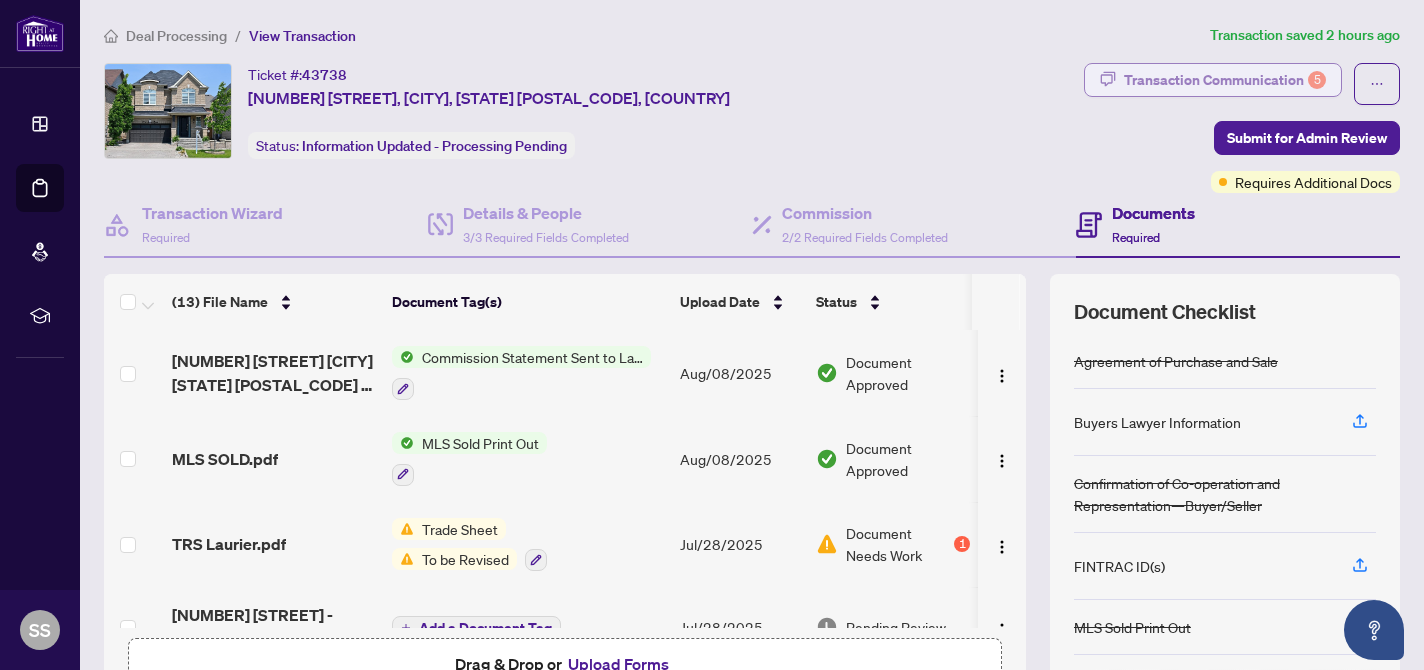 click on "Transaction Communication 5" at bounding box center [1225, 80] 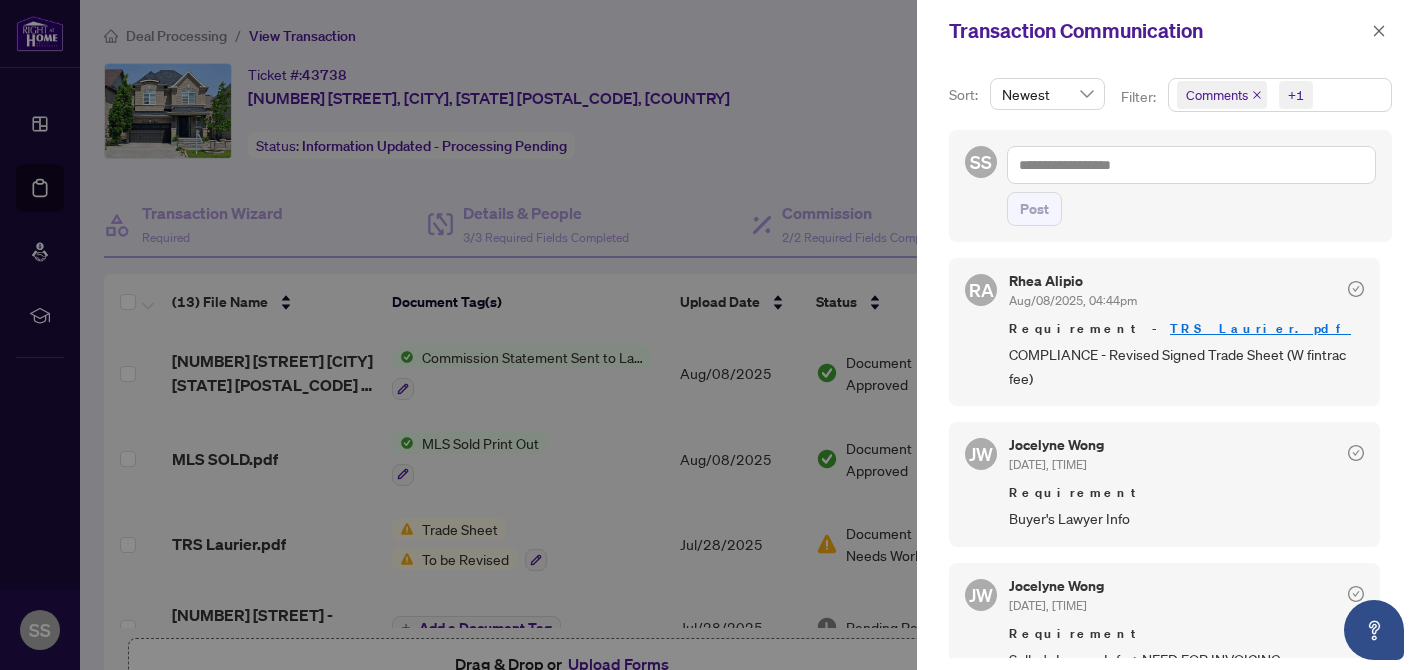 scroll, scrollTop: 0, scrollLeft: 0, axis: both 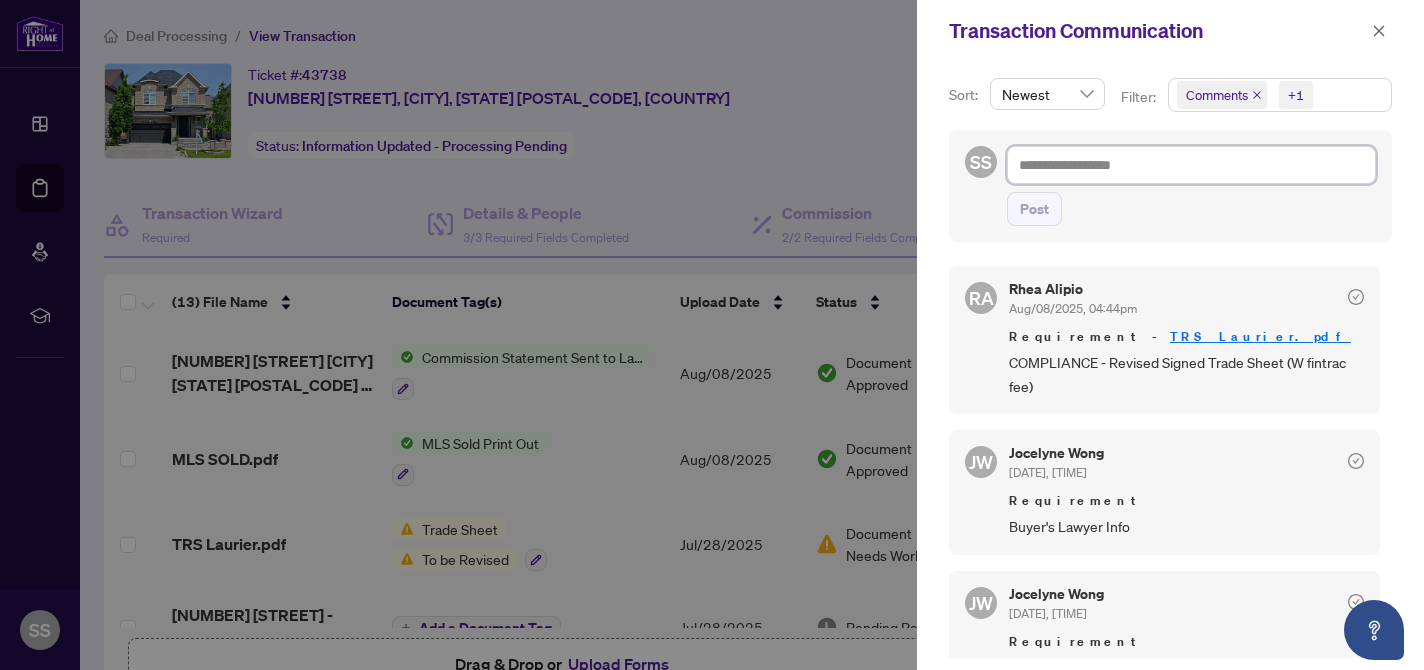 click at bounding box center [1191, 165] 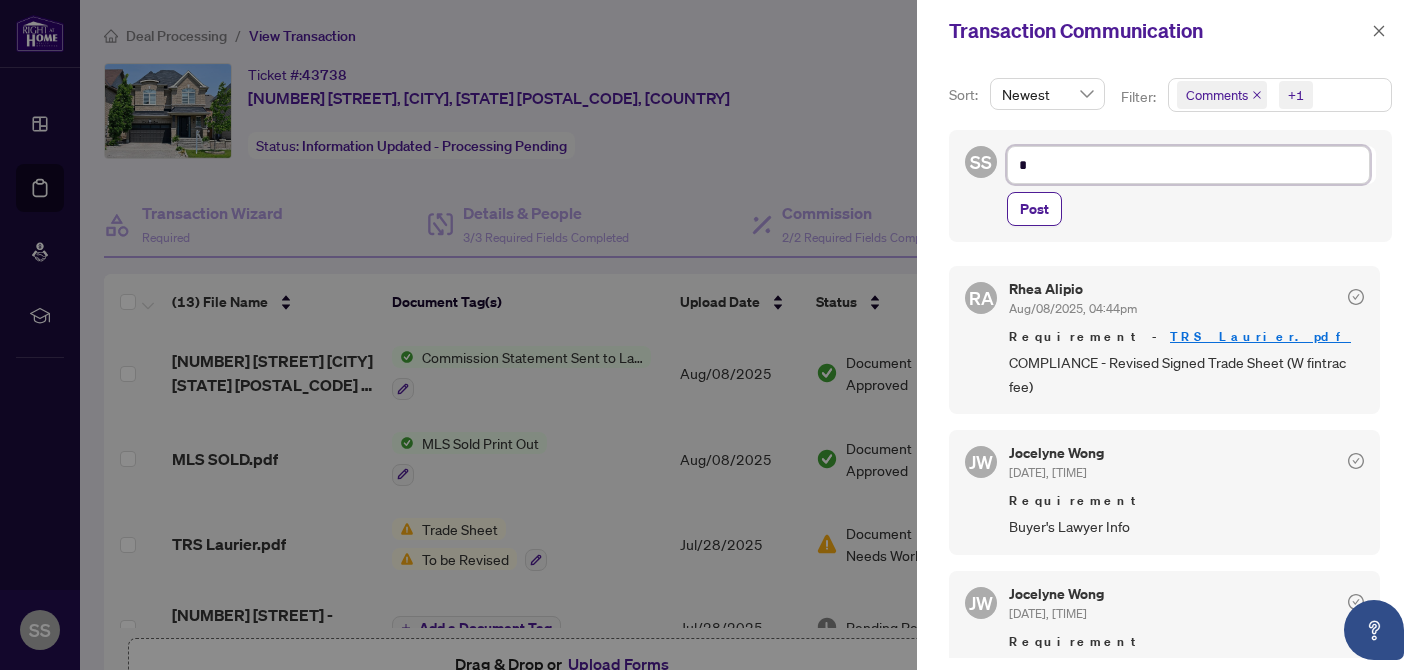 type on "**" 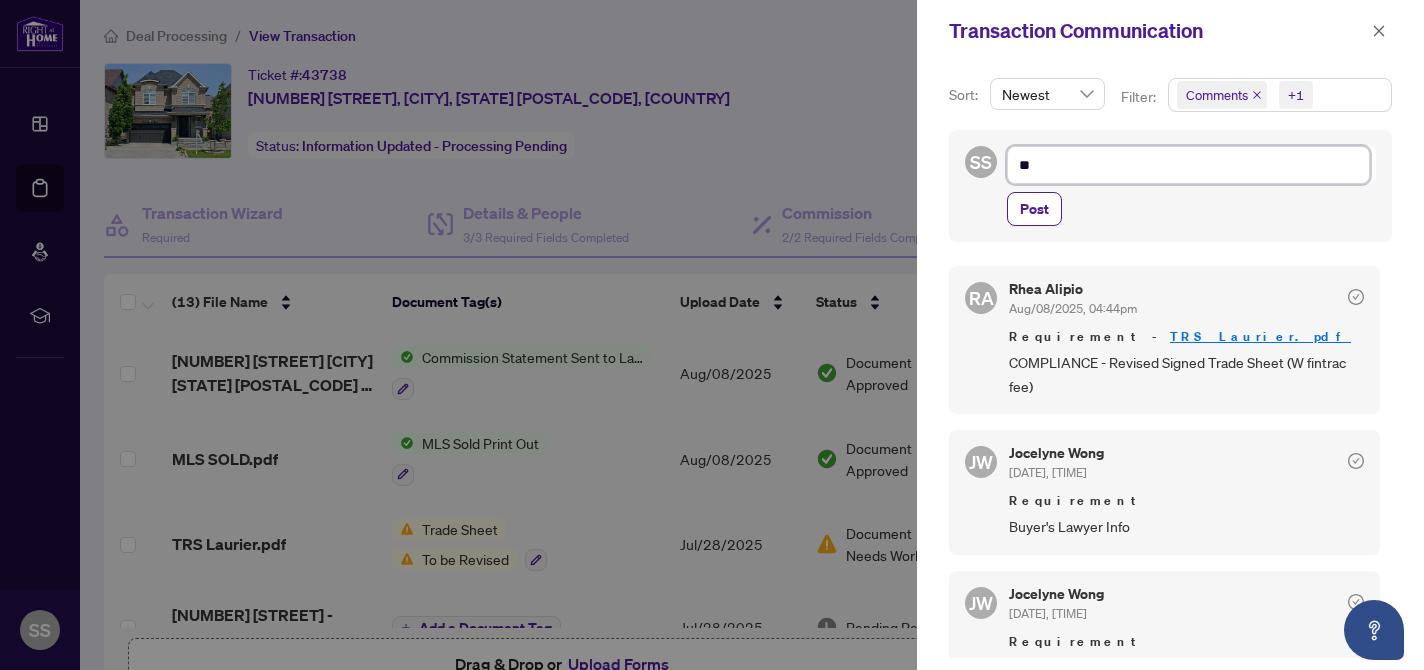 type on "***" 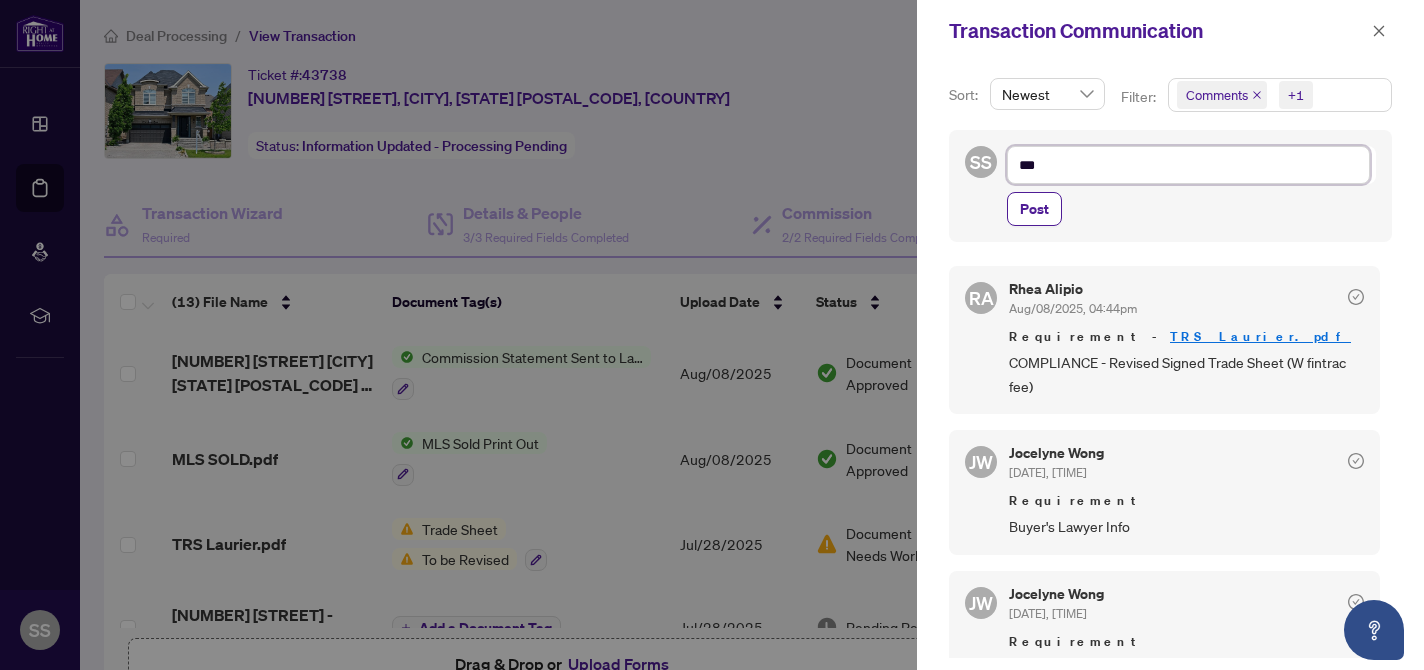 type on "***" 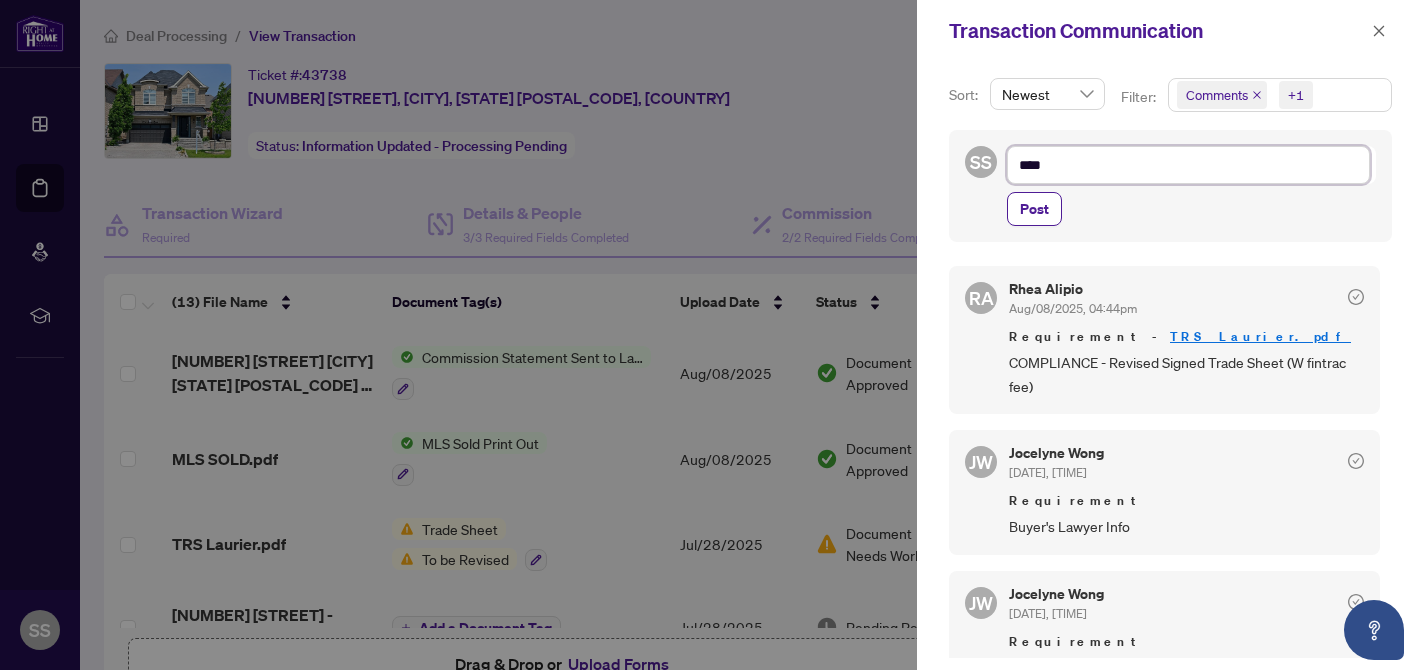 type on "*****" 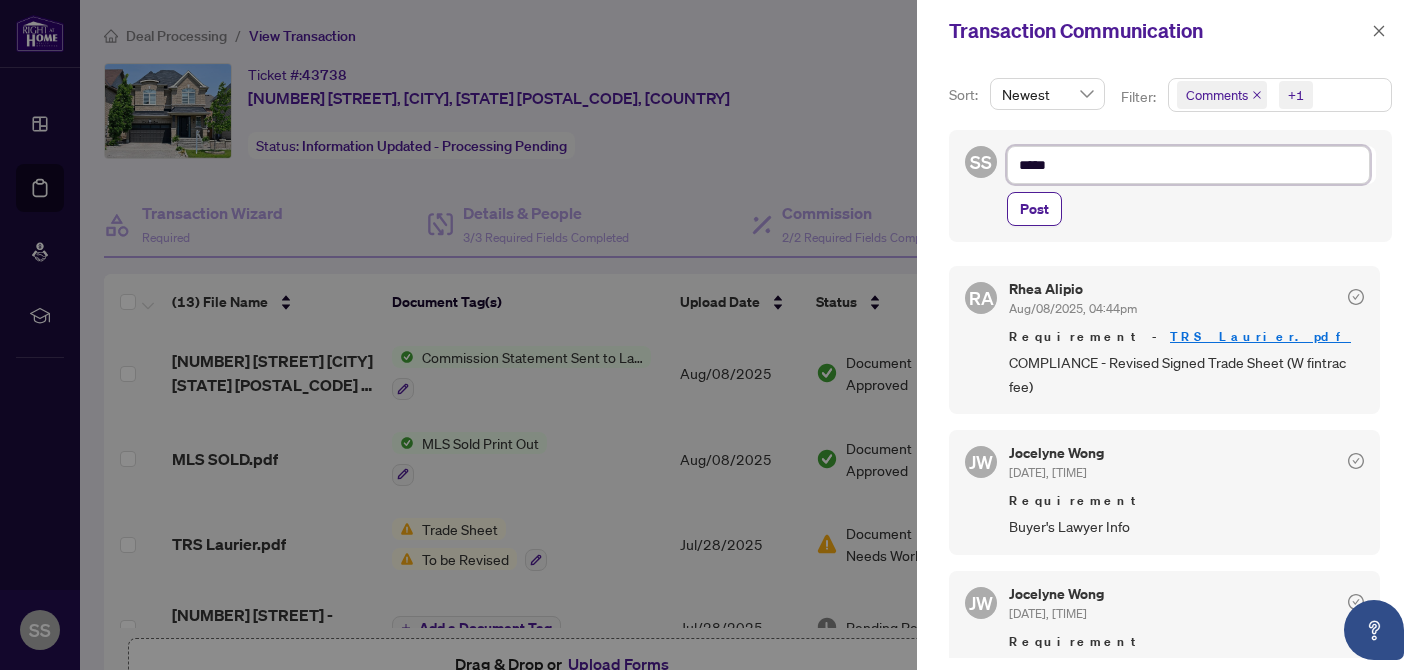 type on "******" 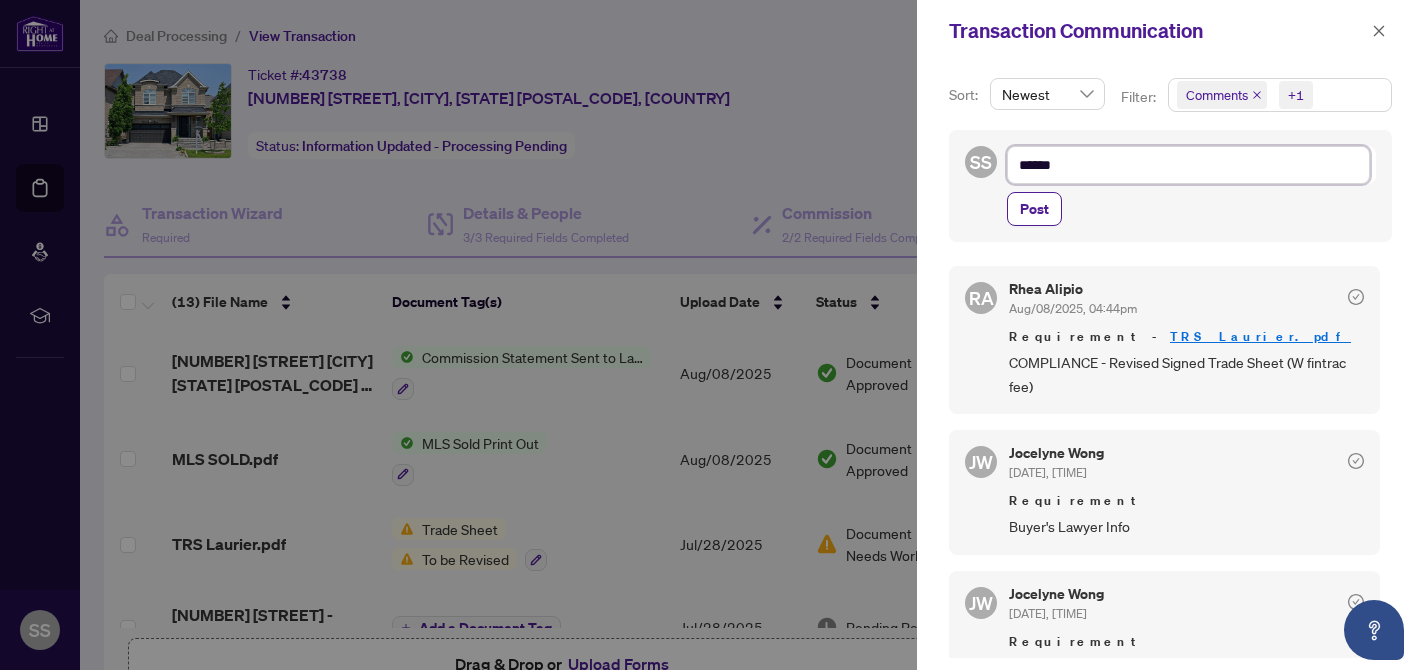 type on "*******" 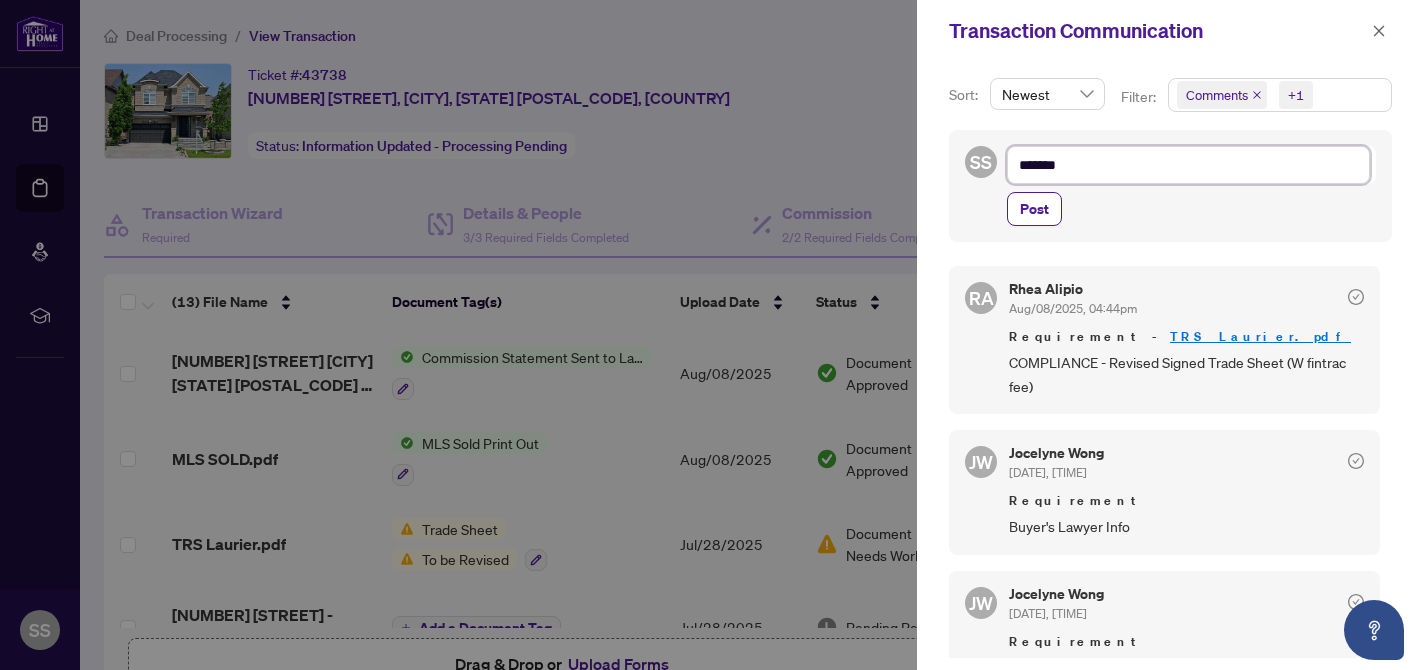 type on "********" 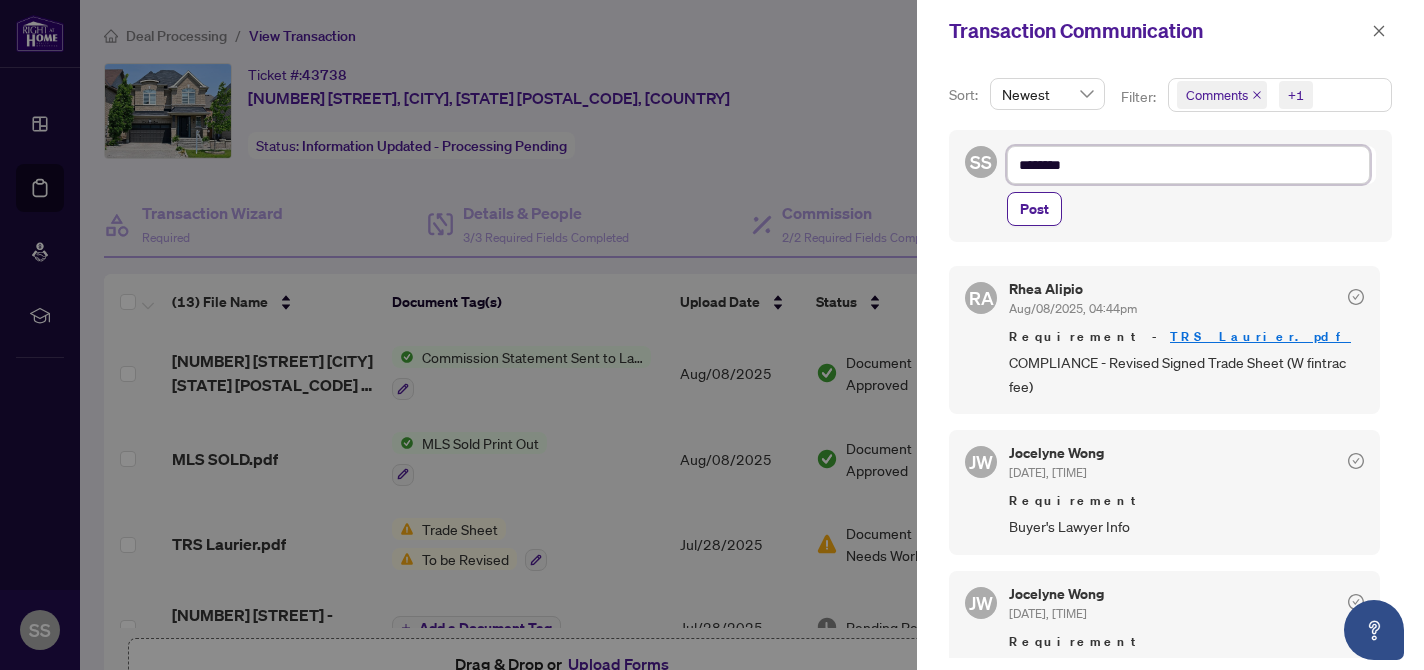 type on "********" 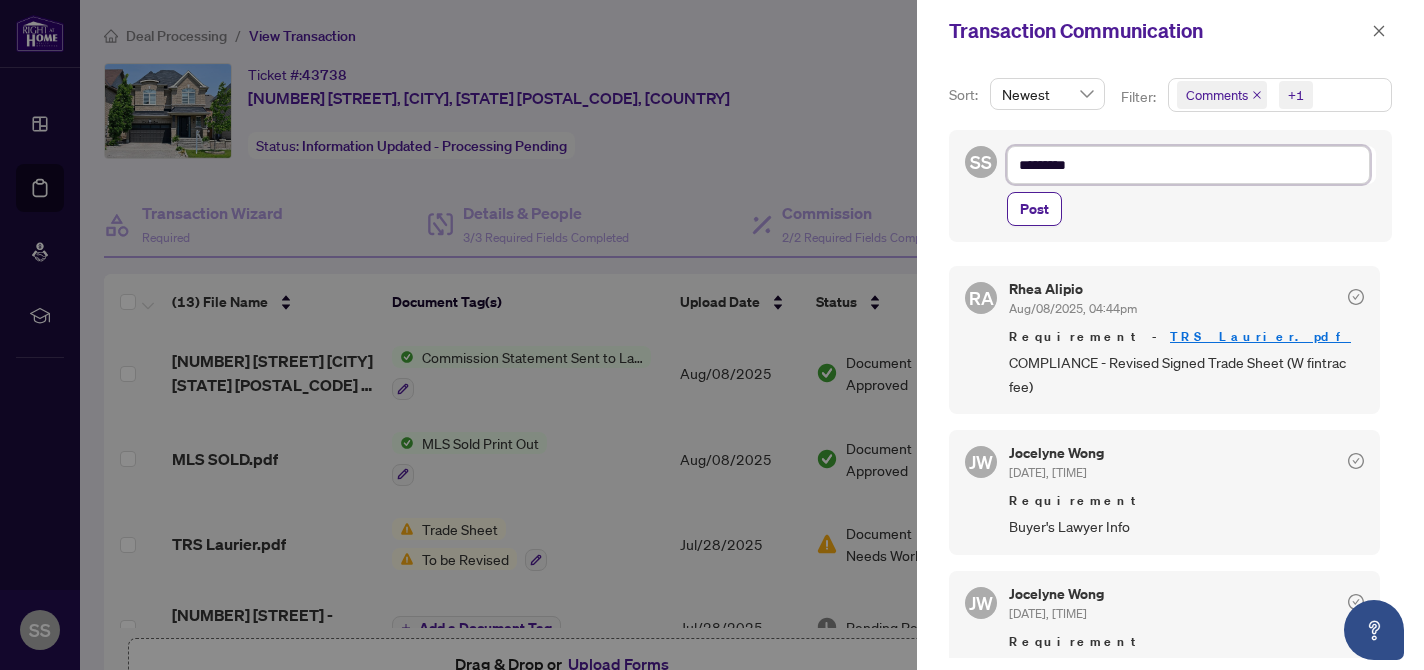 type on "**********" 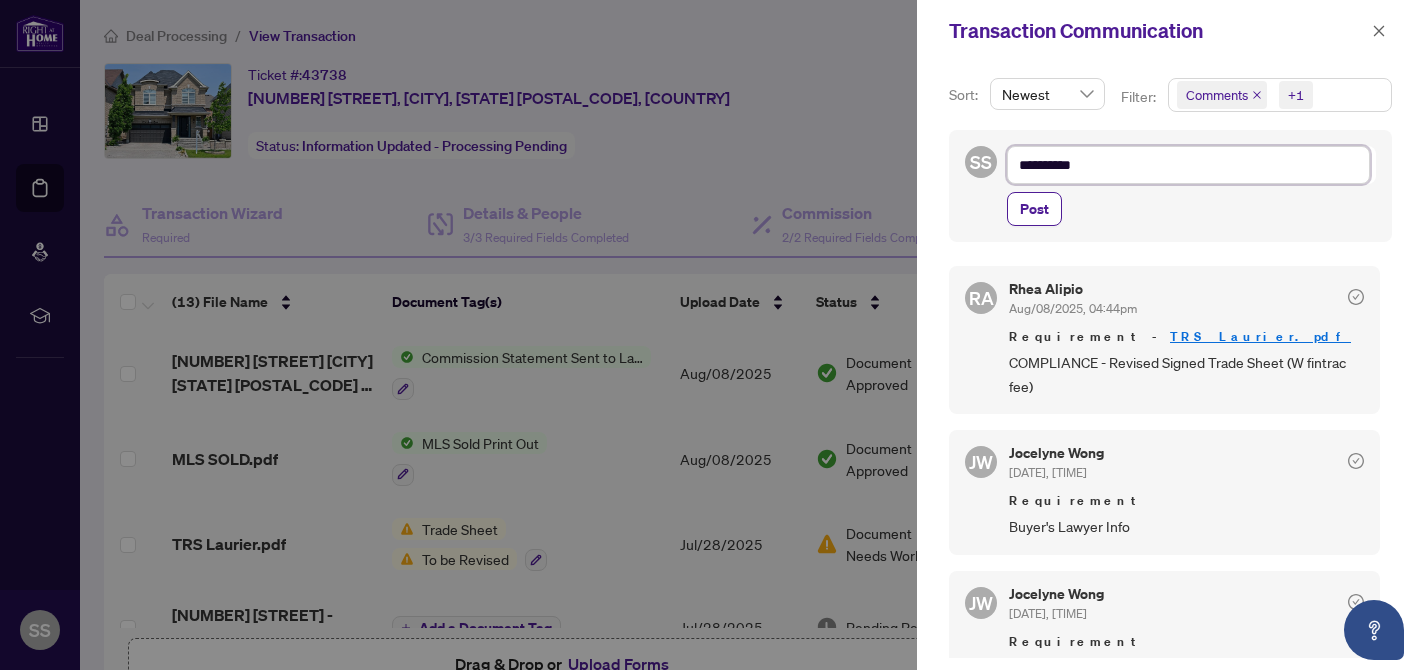 type on "**********" 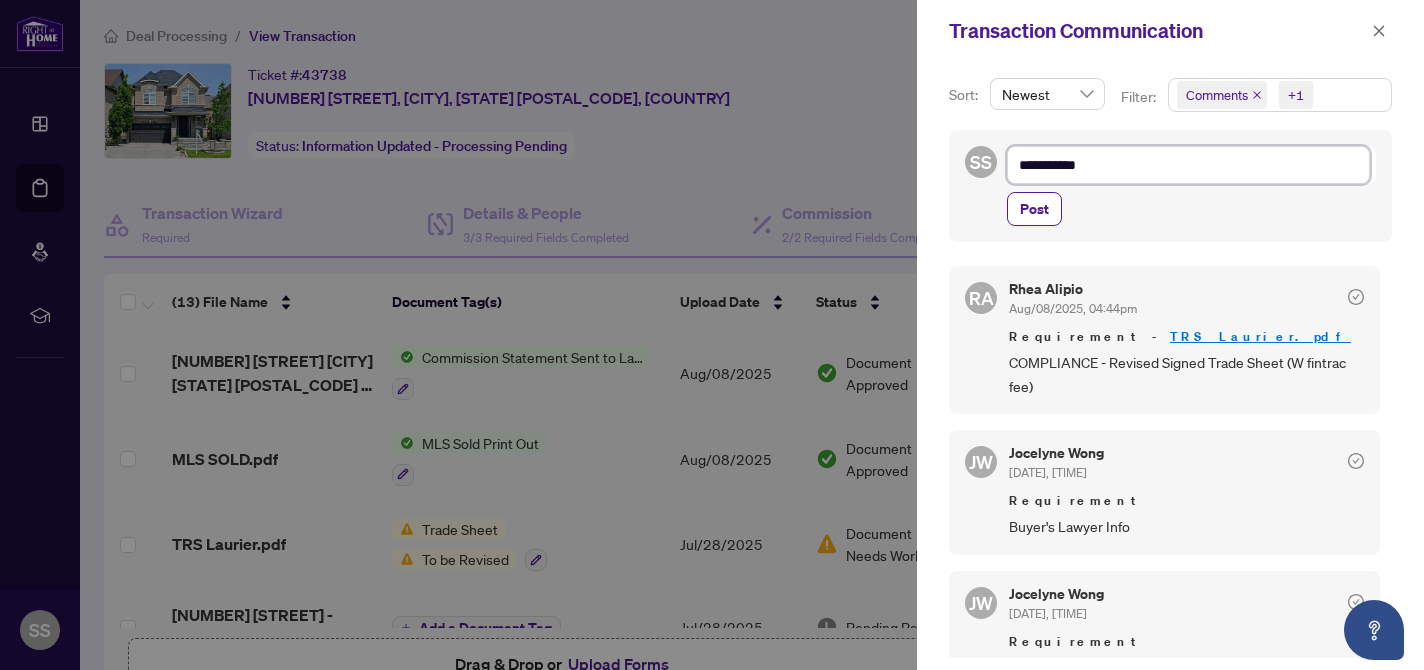 type on "**********" 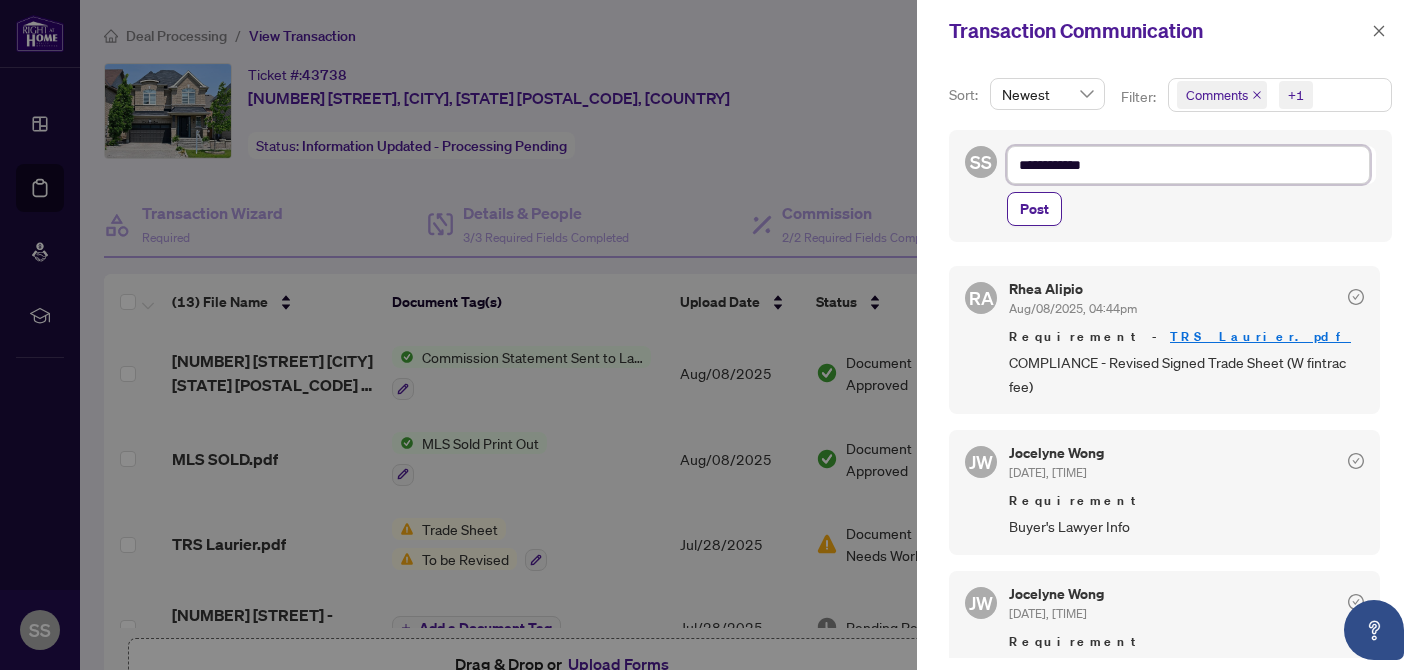 type on "**********" 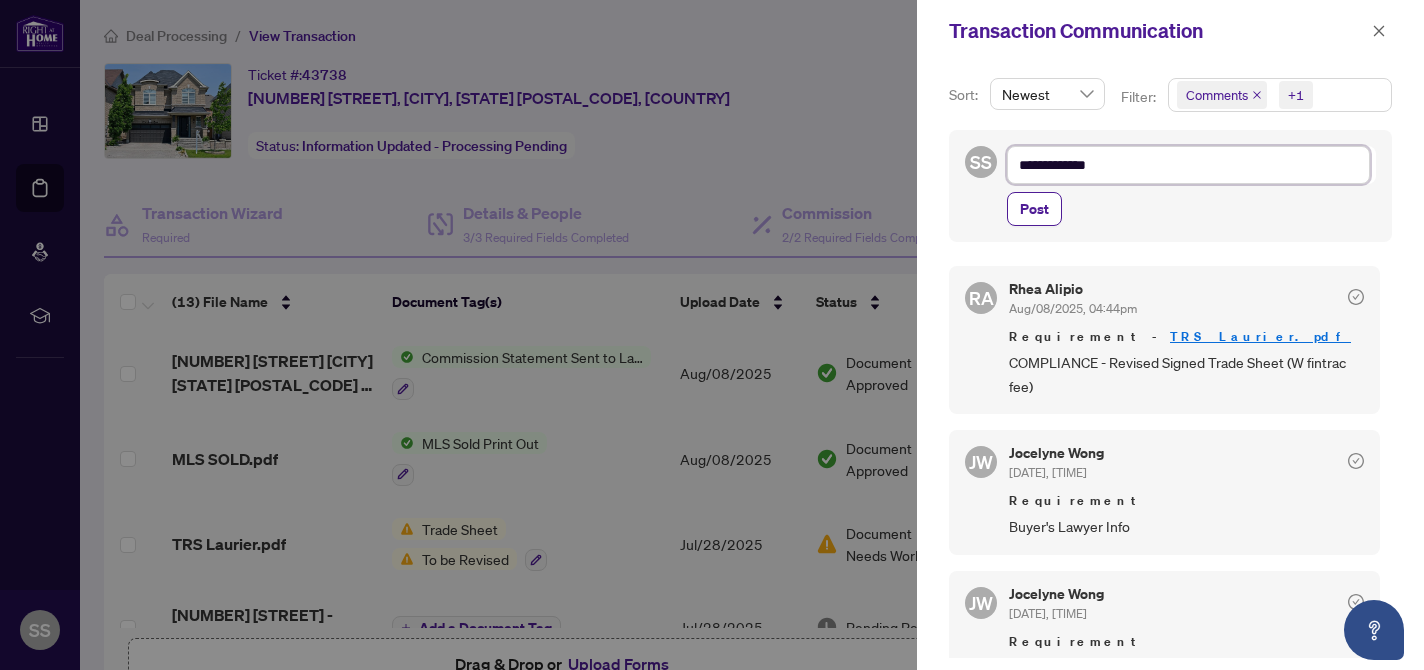 type on "**********" 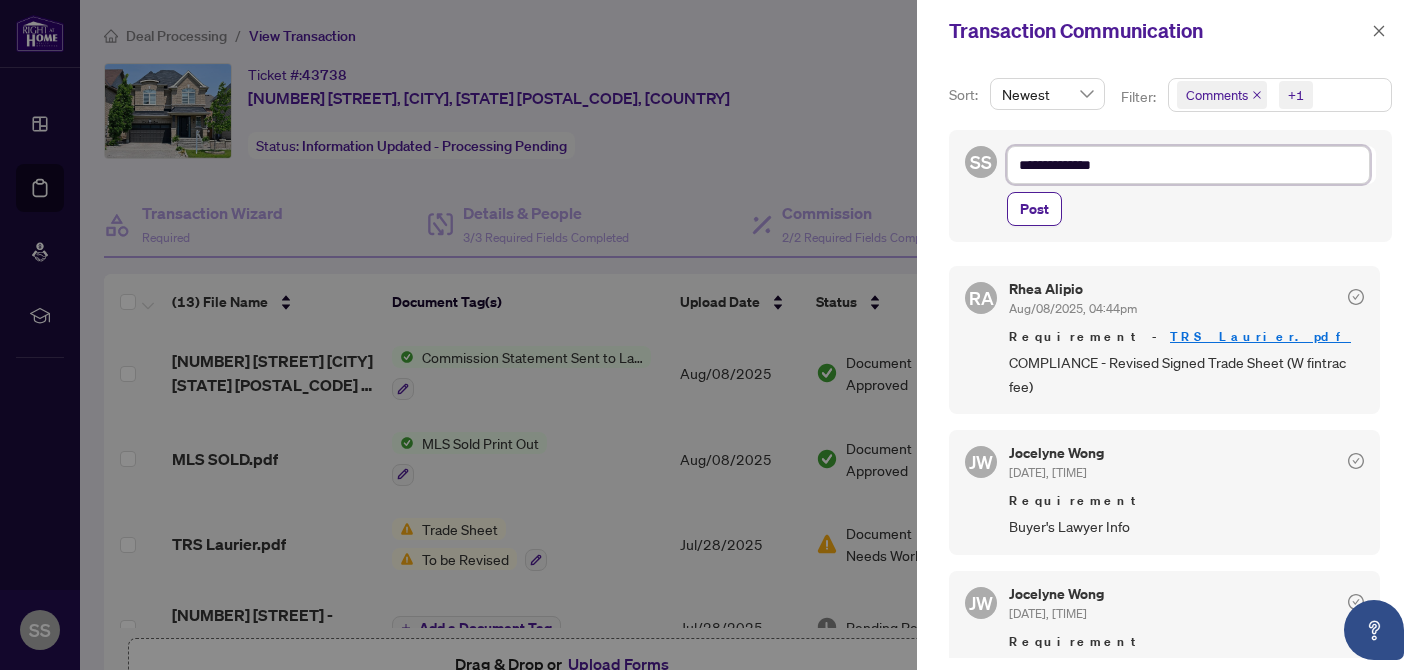 type on "**********" 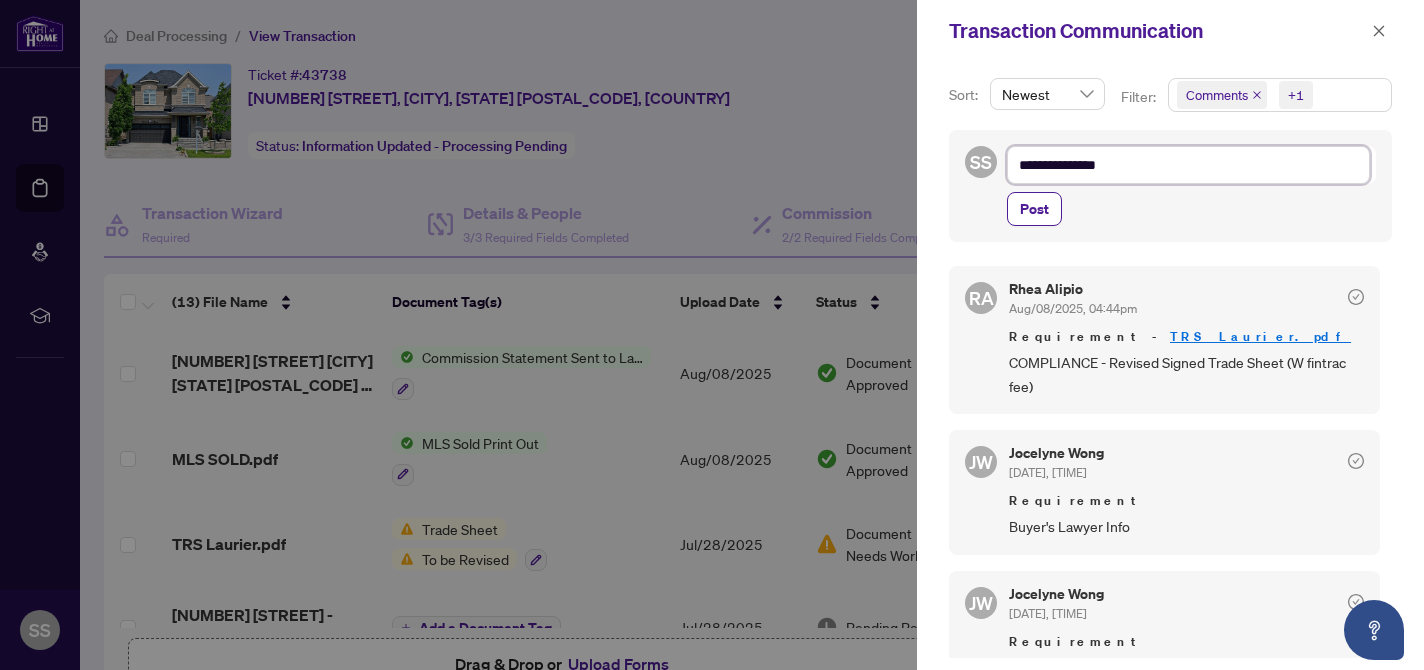 type on "**********" 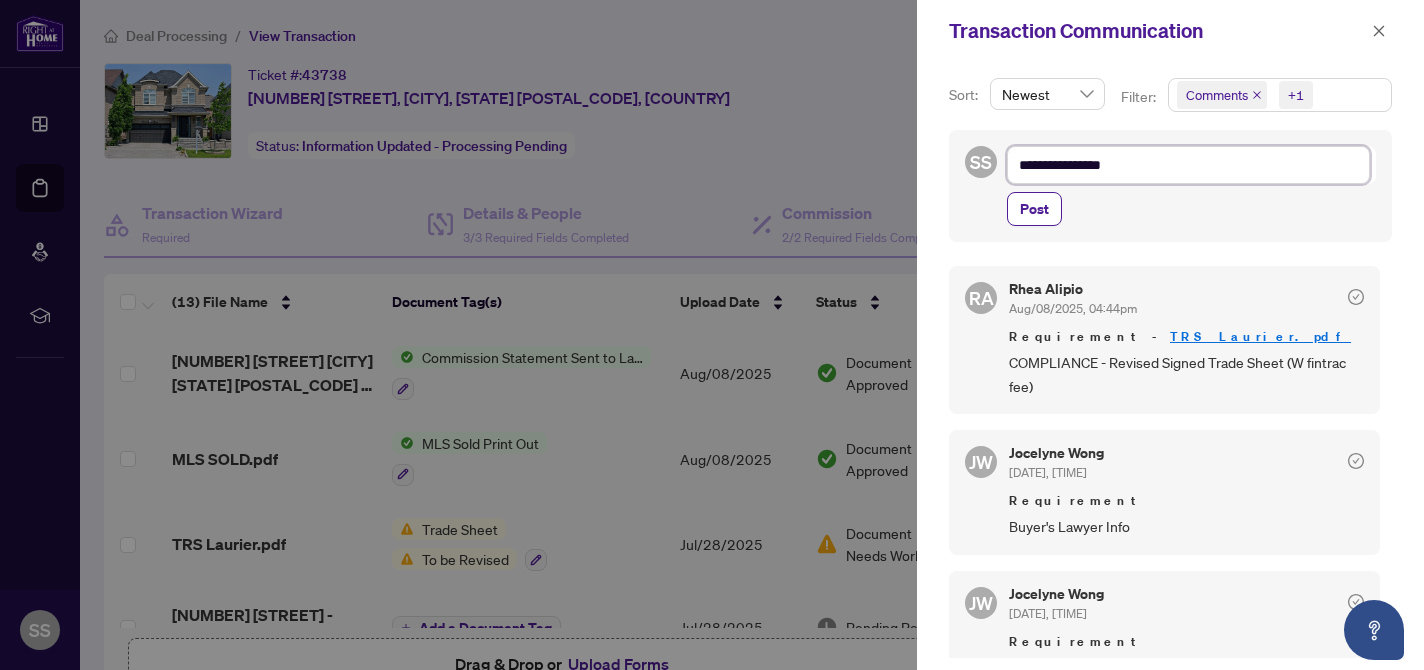 type on "**********" 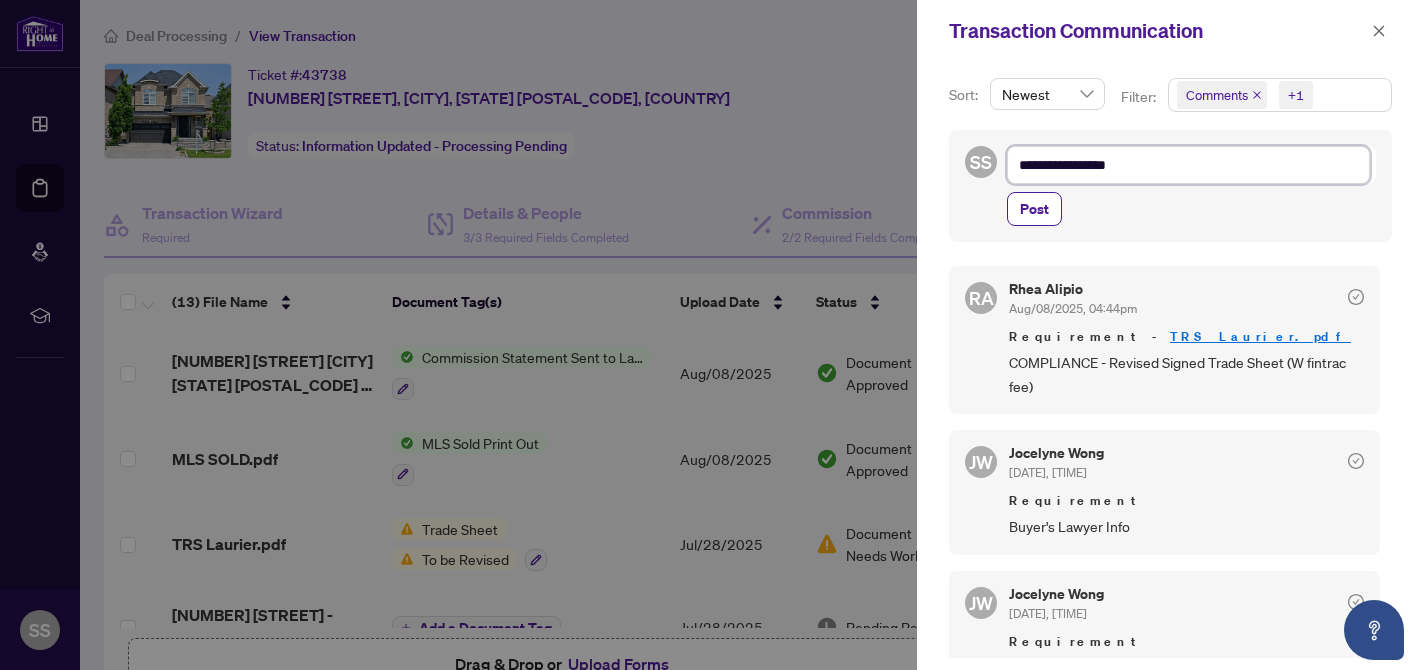 type on "**********" 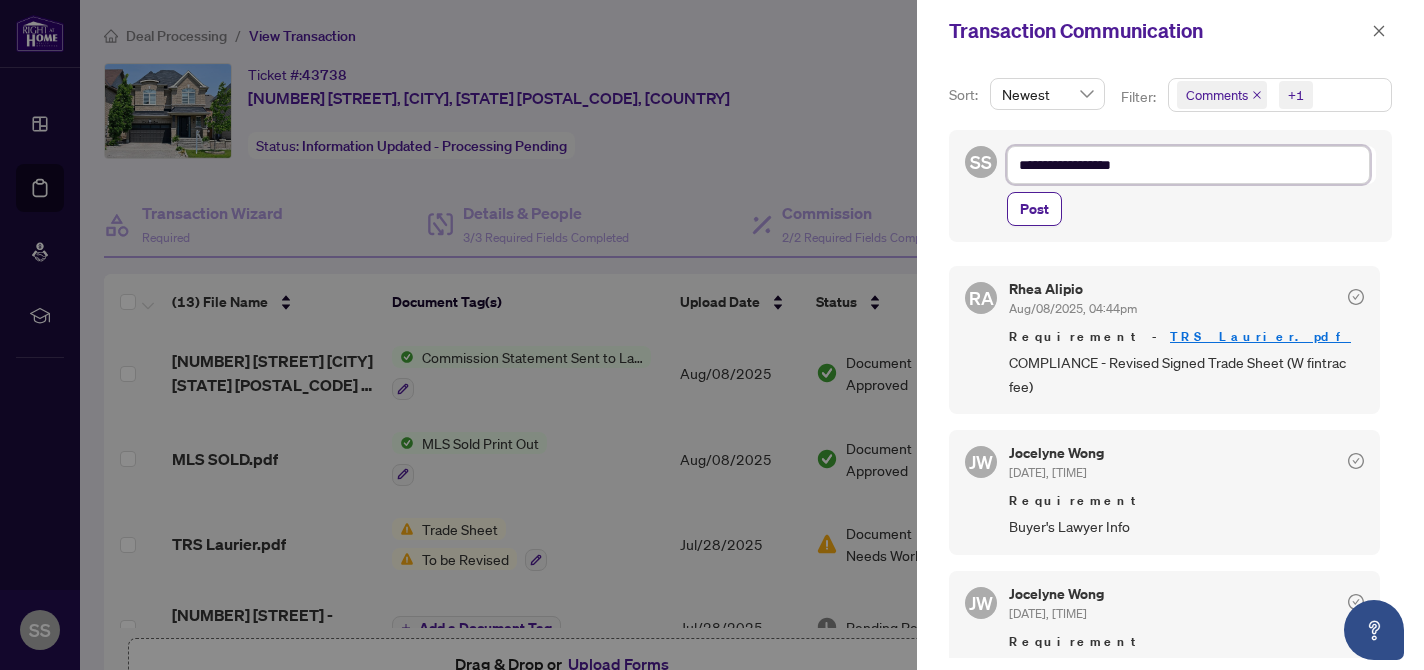 type on "**********" 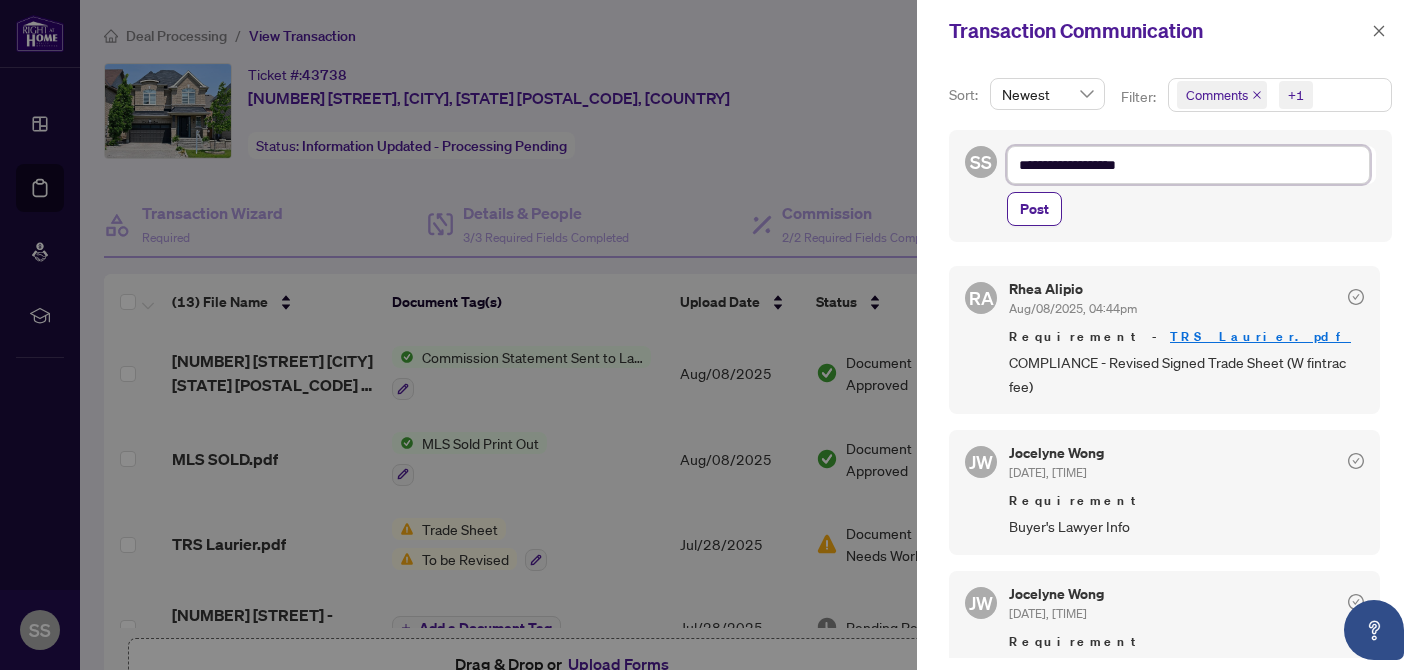 type on "**********" 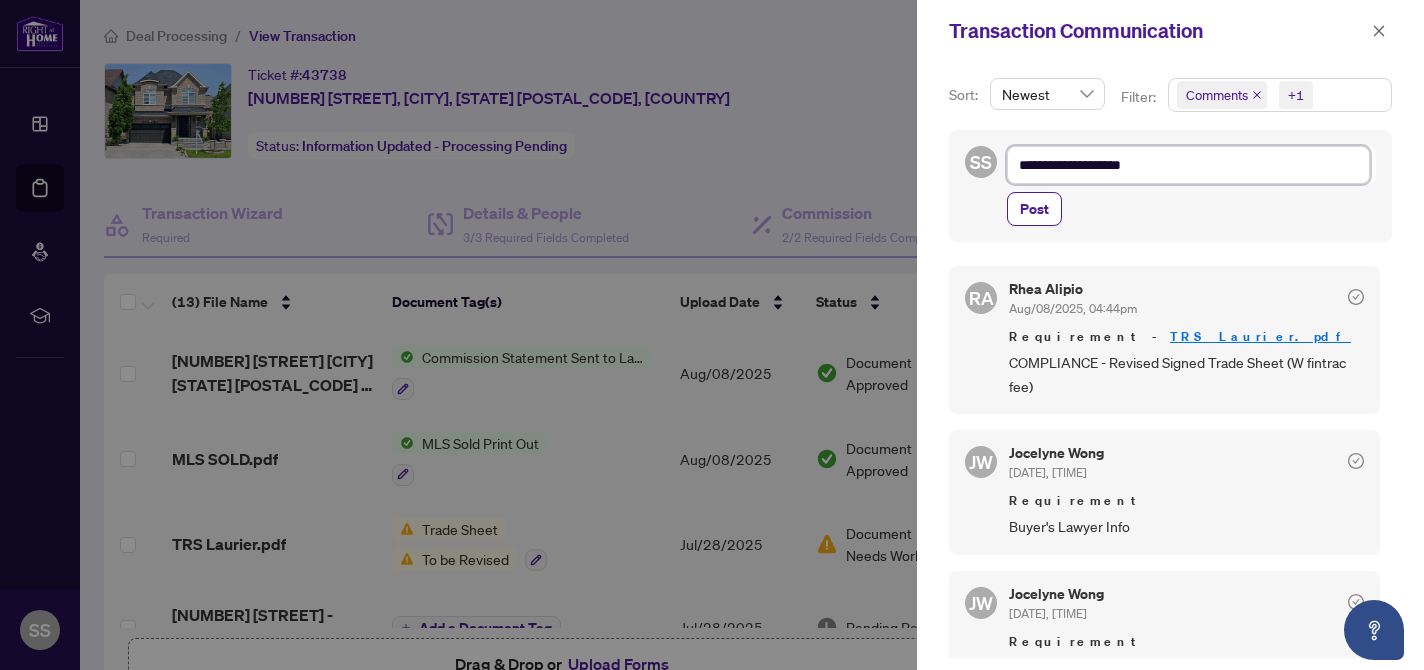type on "**********" 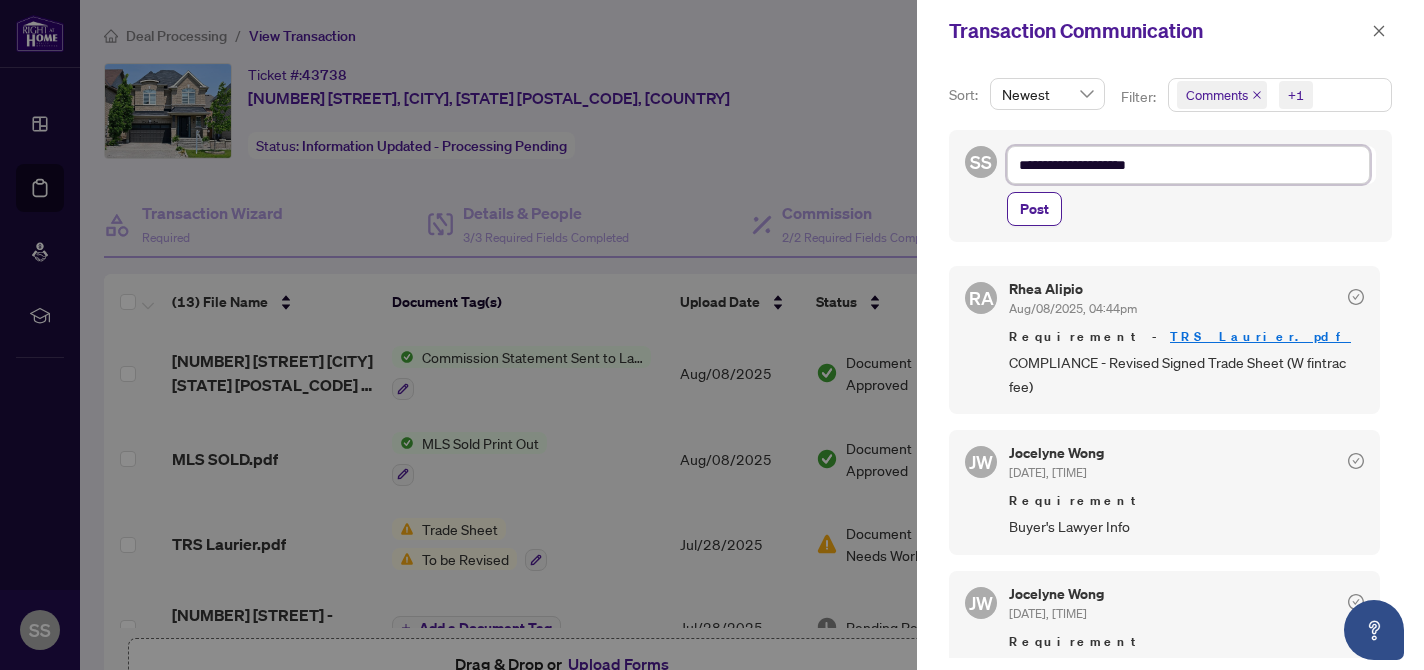 type on "**********" 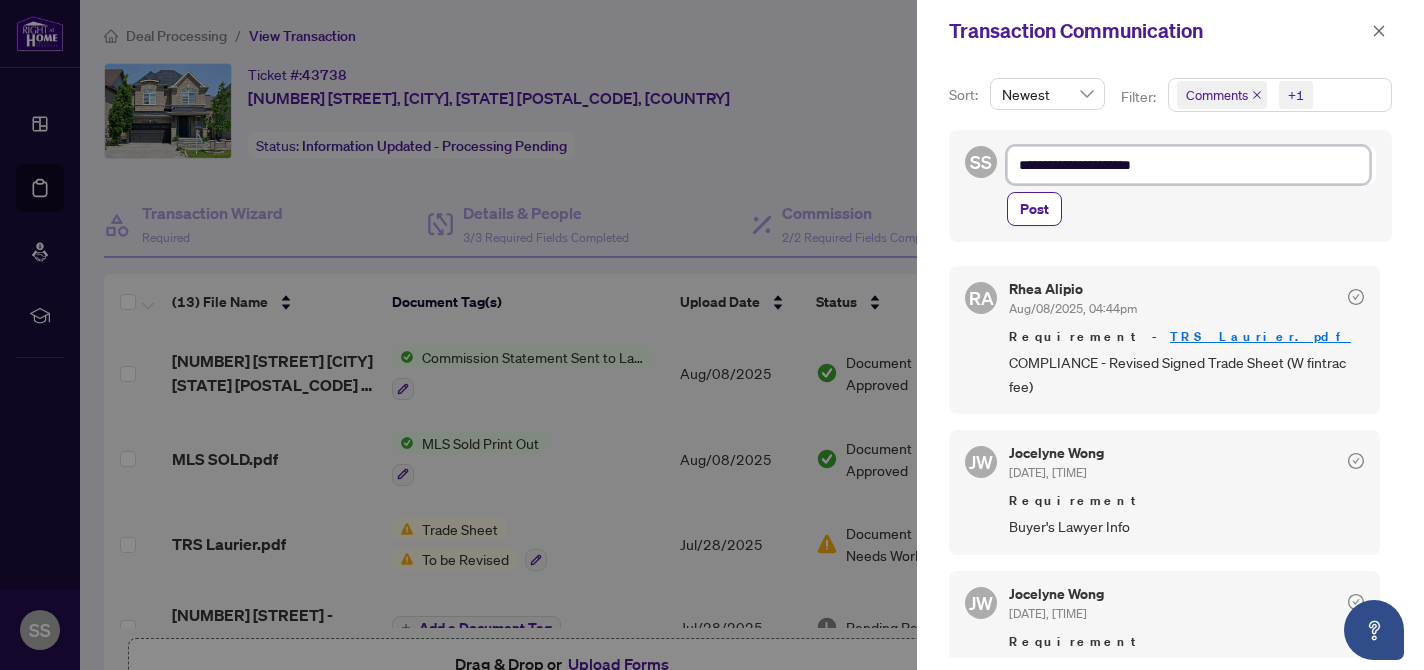 type on "**********" 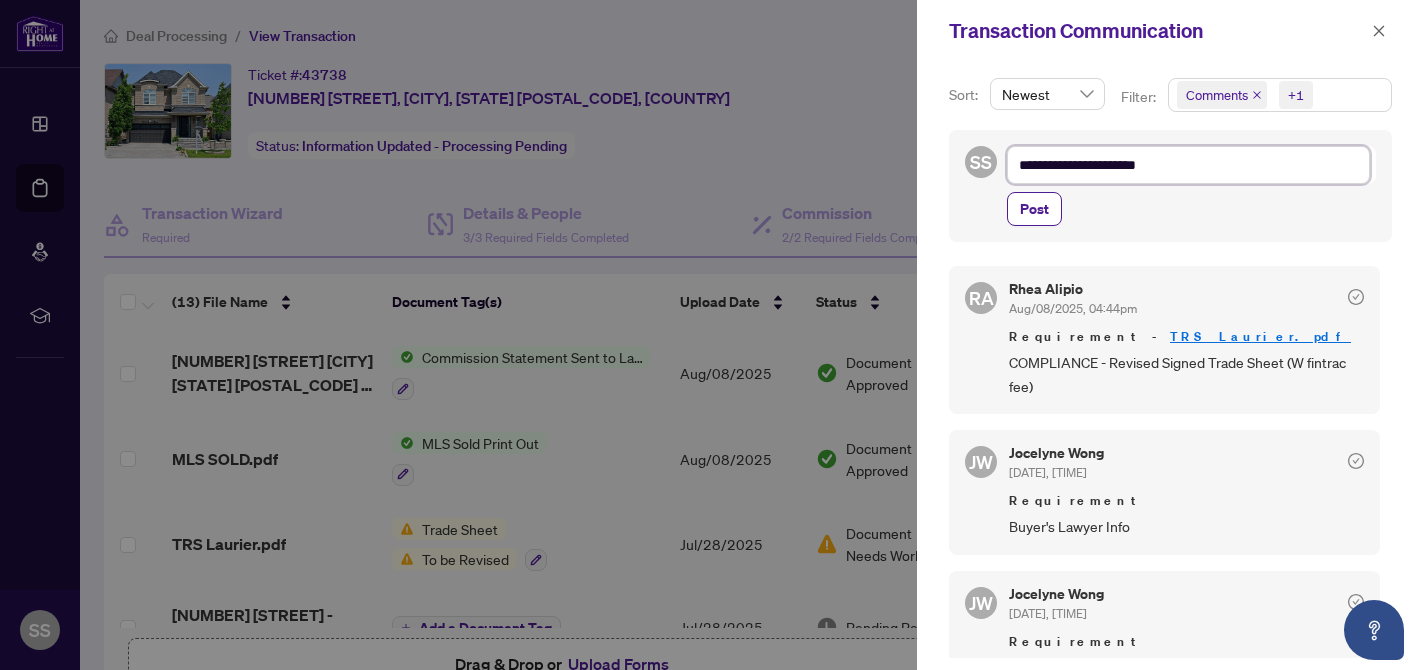 type on "**********" 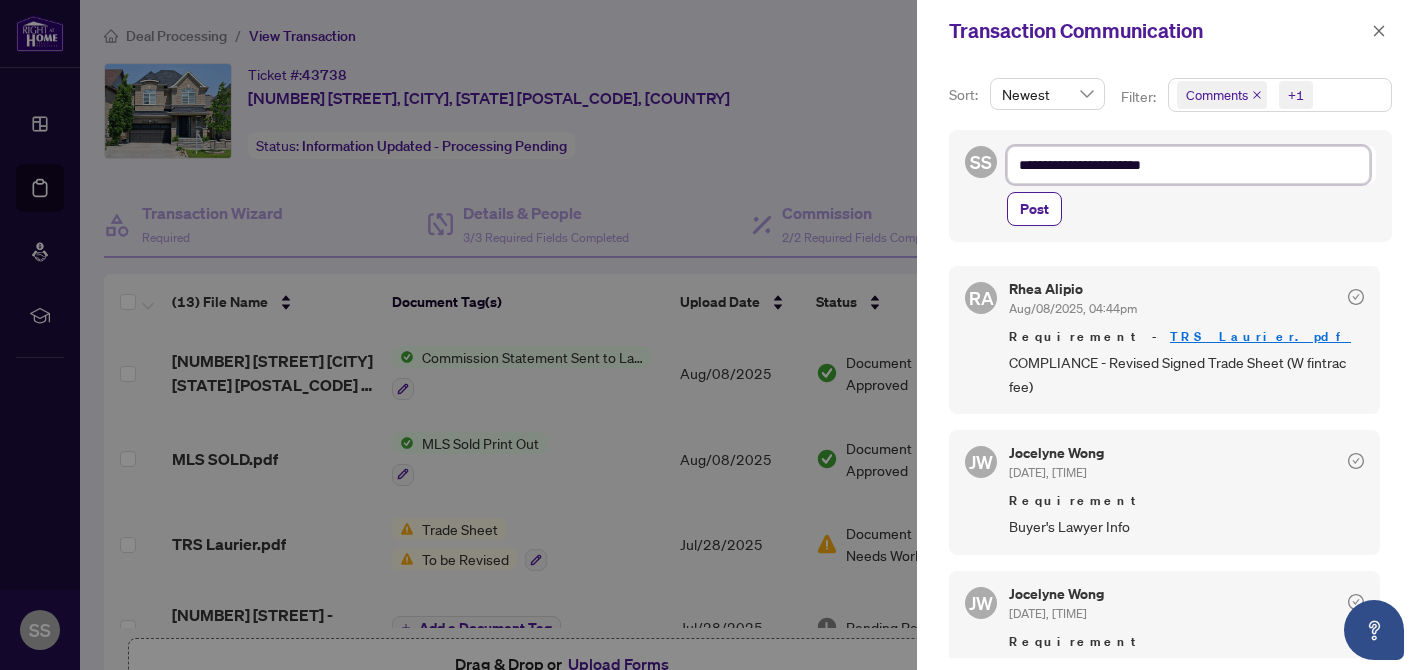type on "**********" 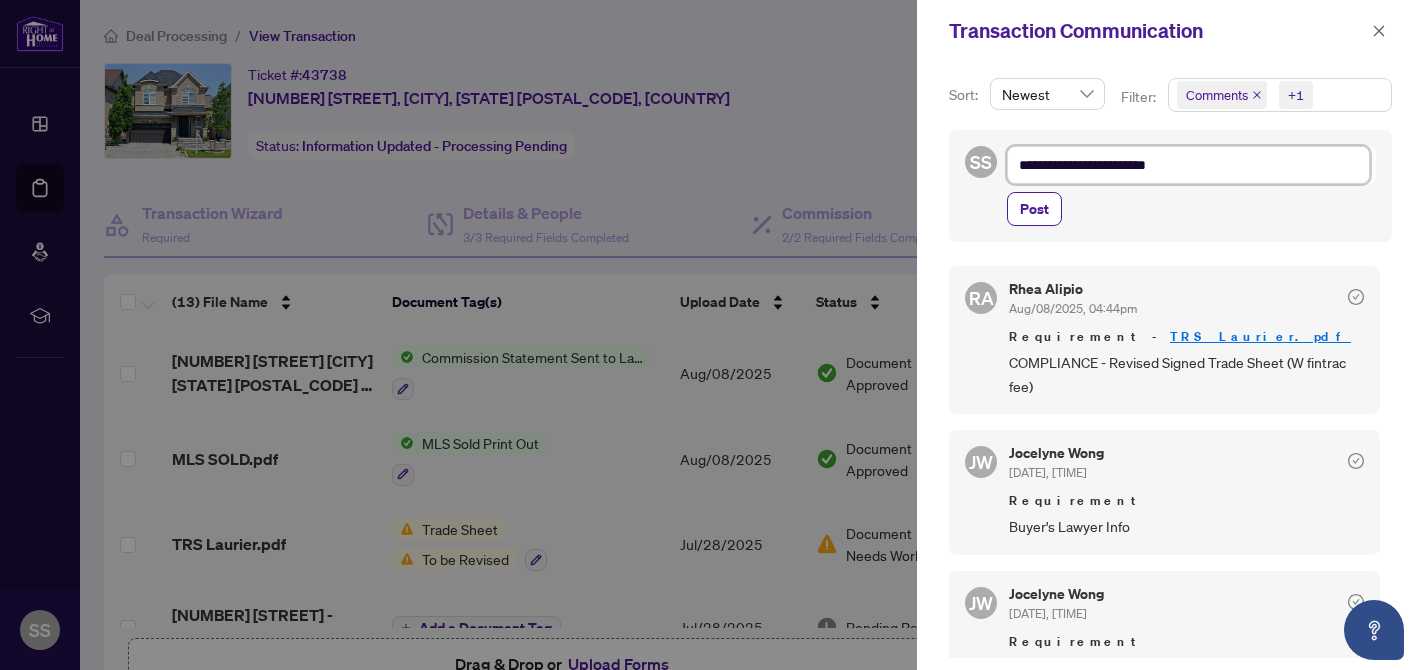 type on "**********" 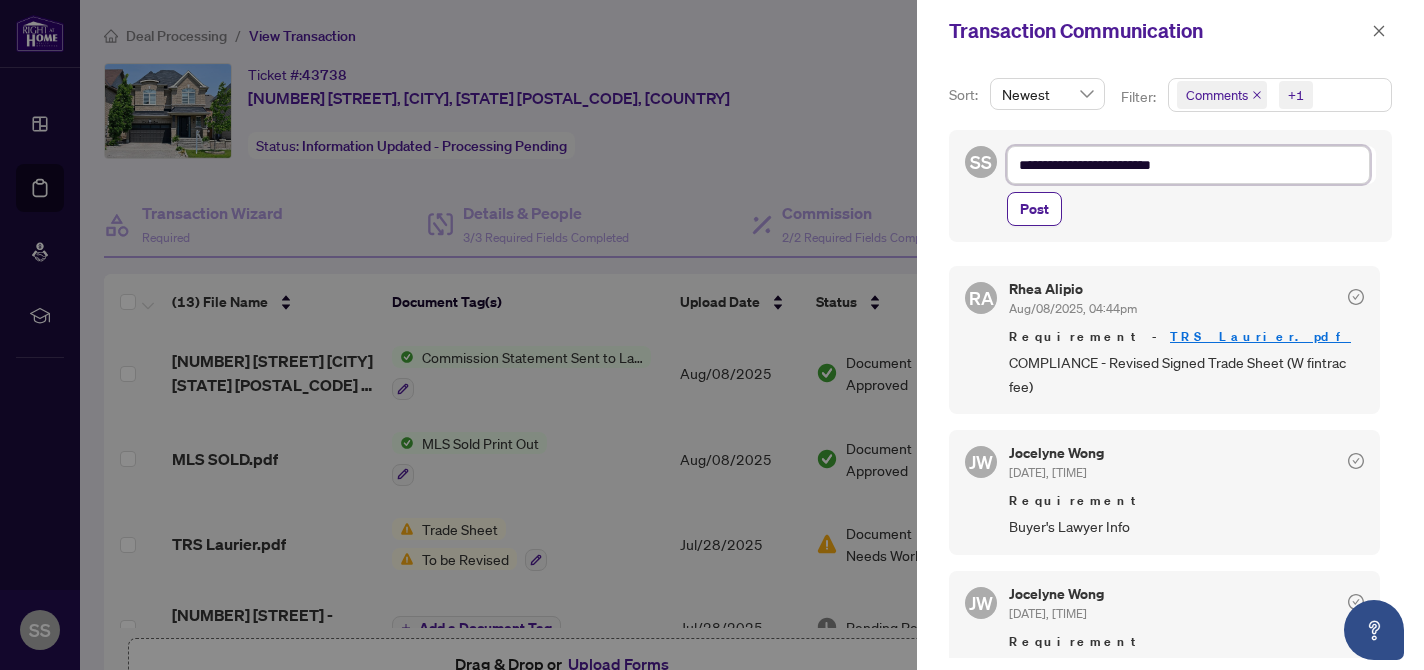type on "**********" 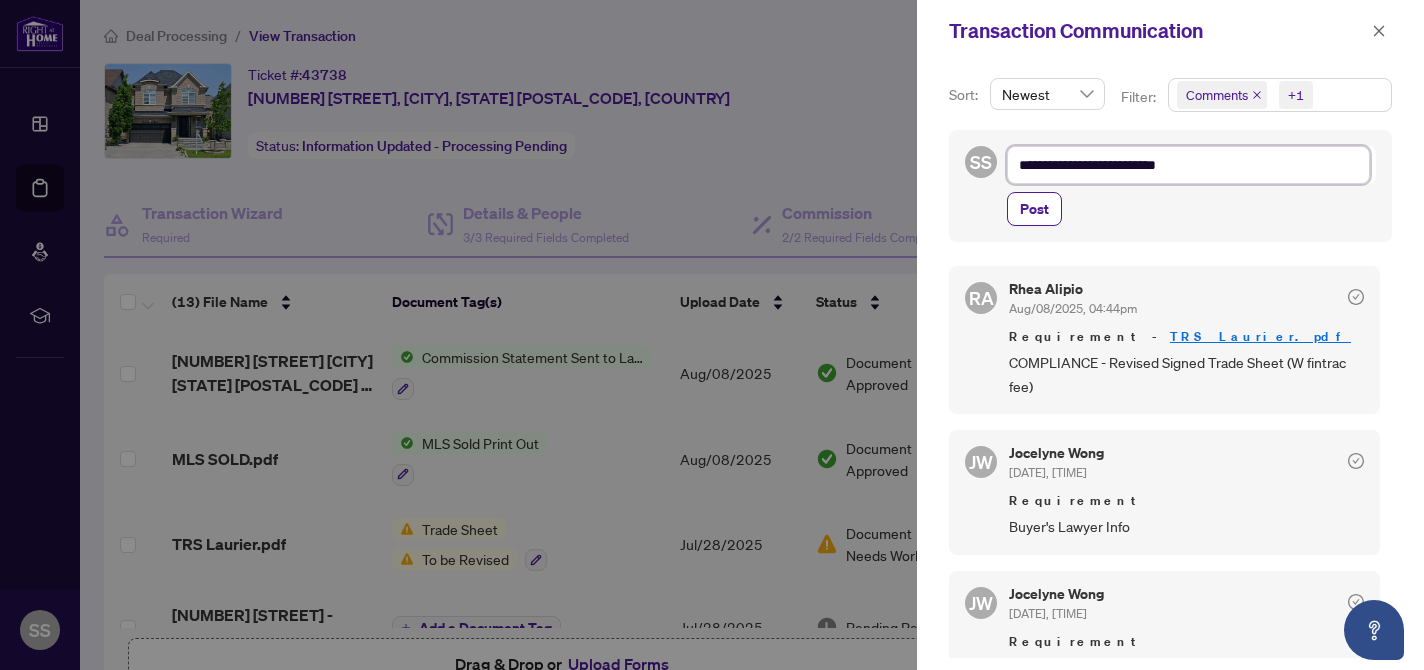 type on "**********" 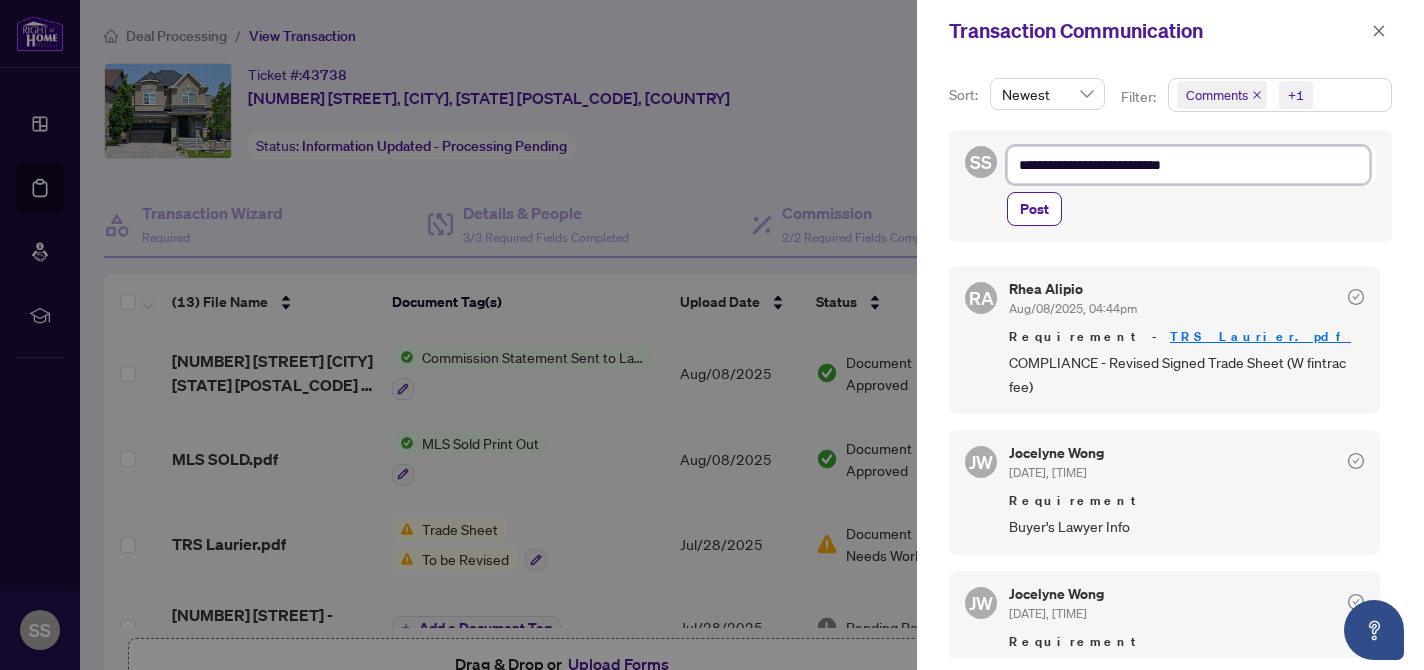 type on "**********" 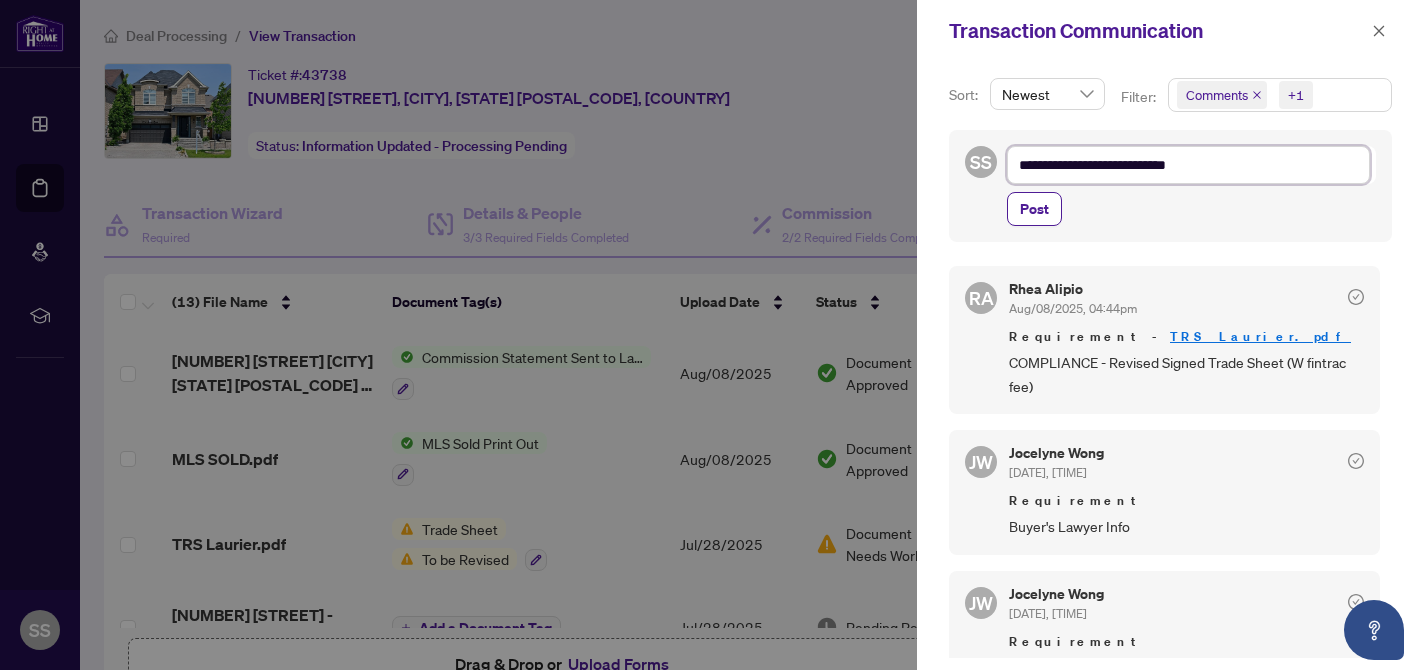 type on "**********" 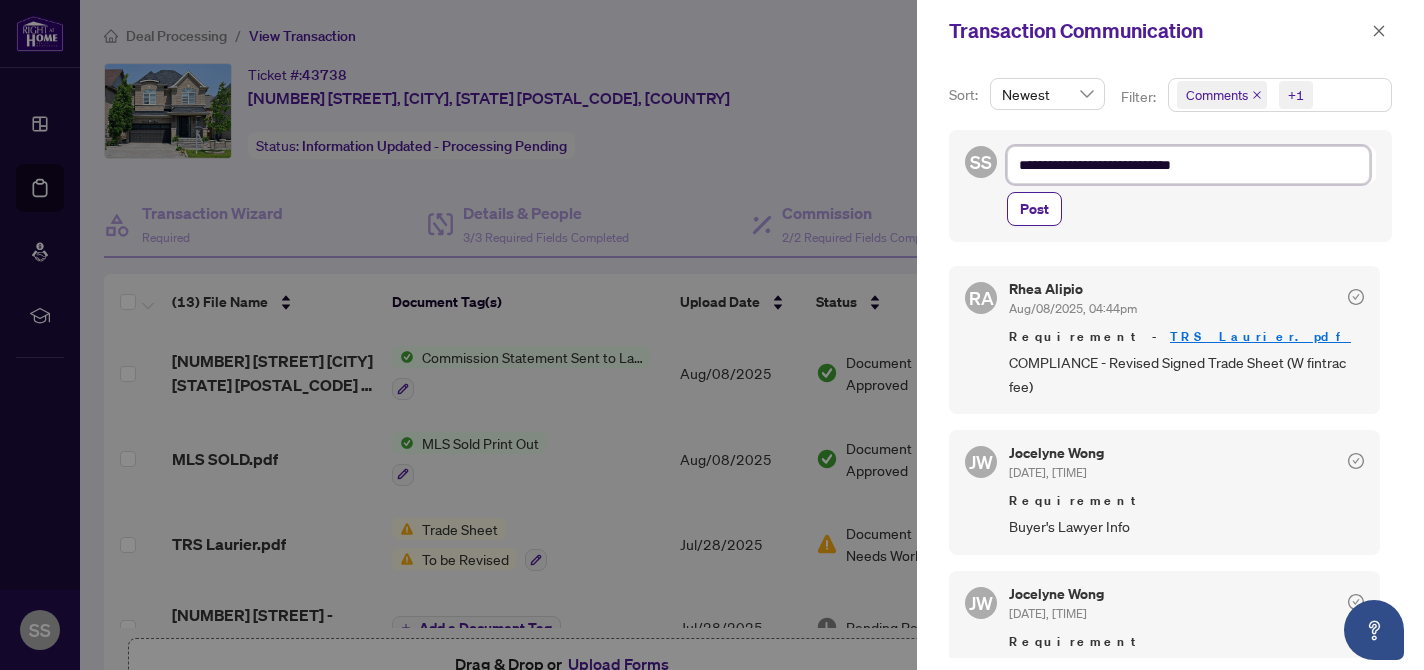 type on "**********" 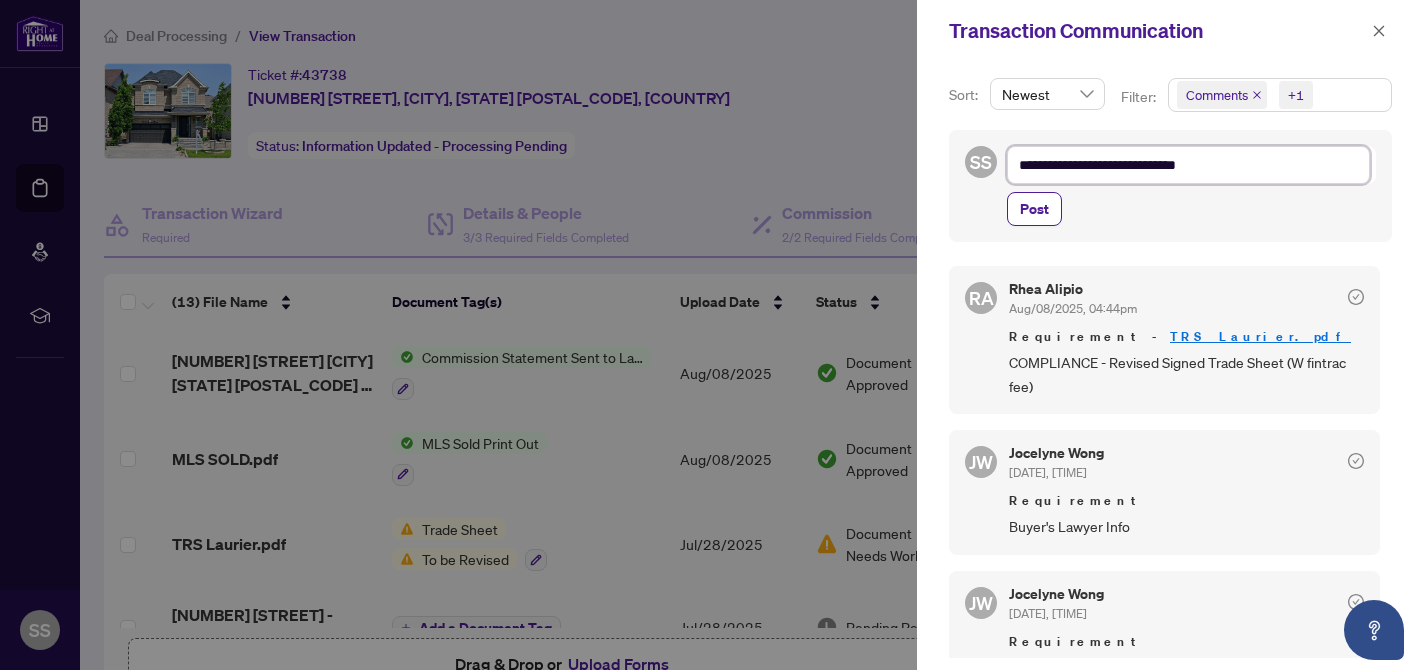 type on "**********" 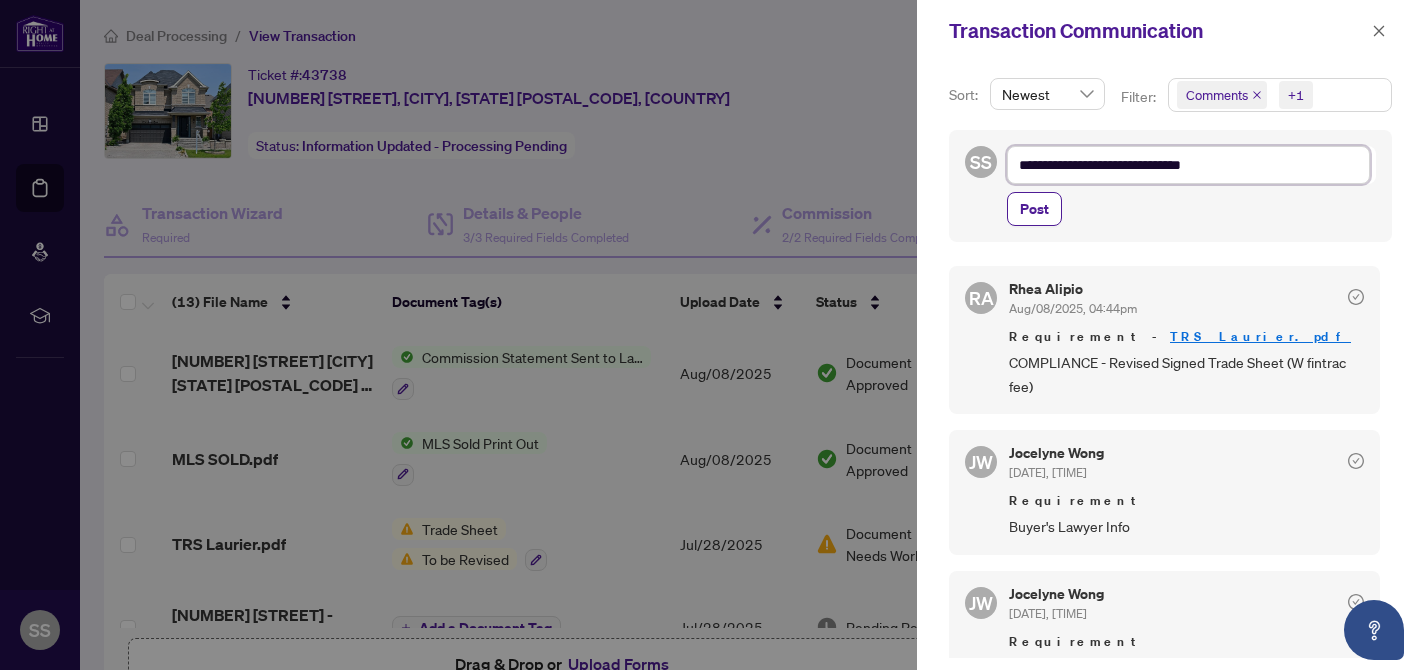 type on "**********" 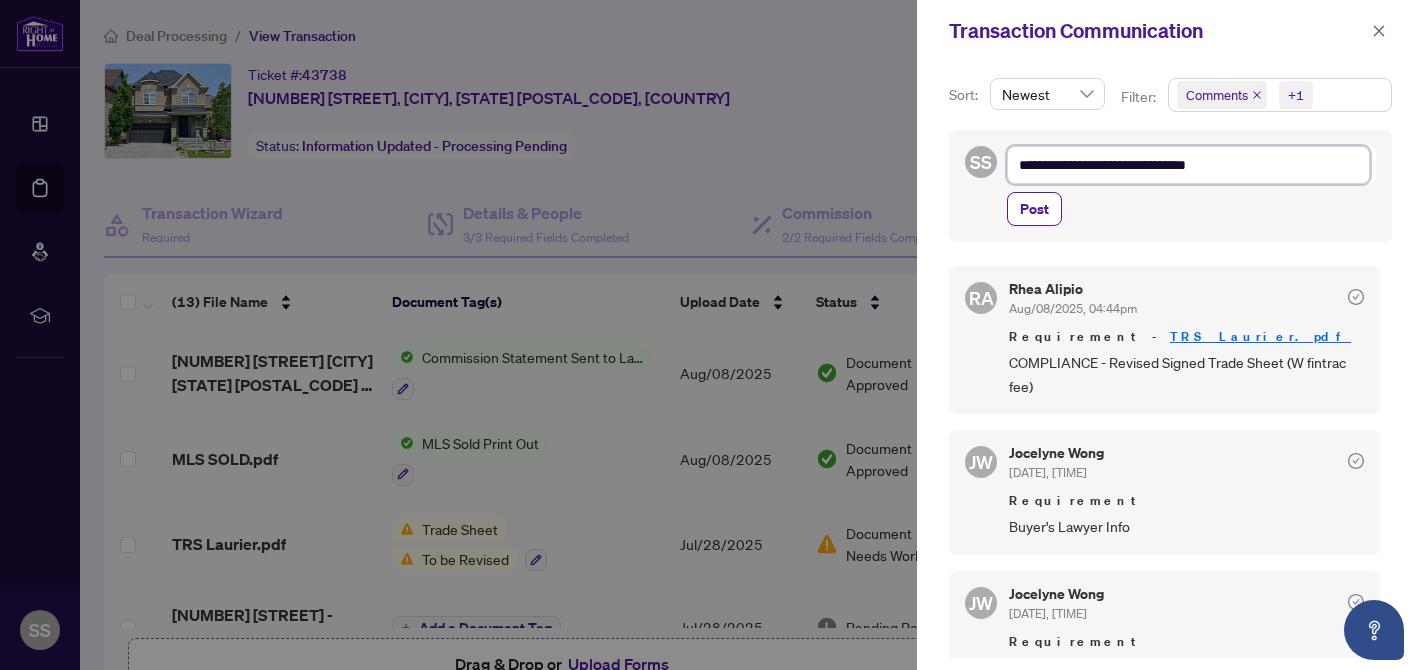 type on "**********" 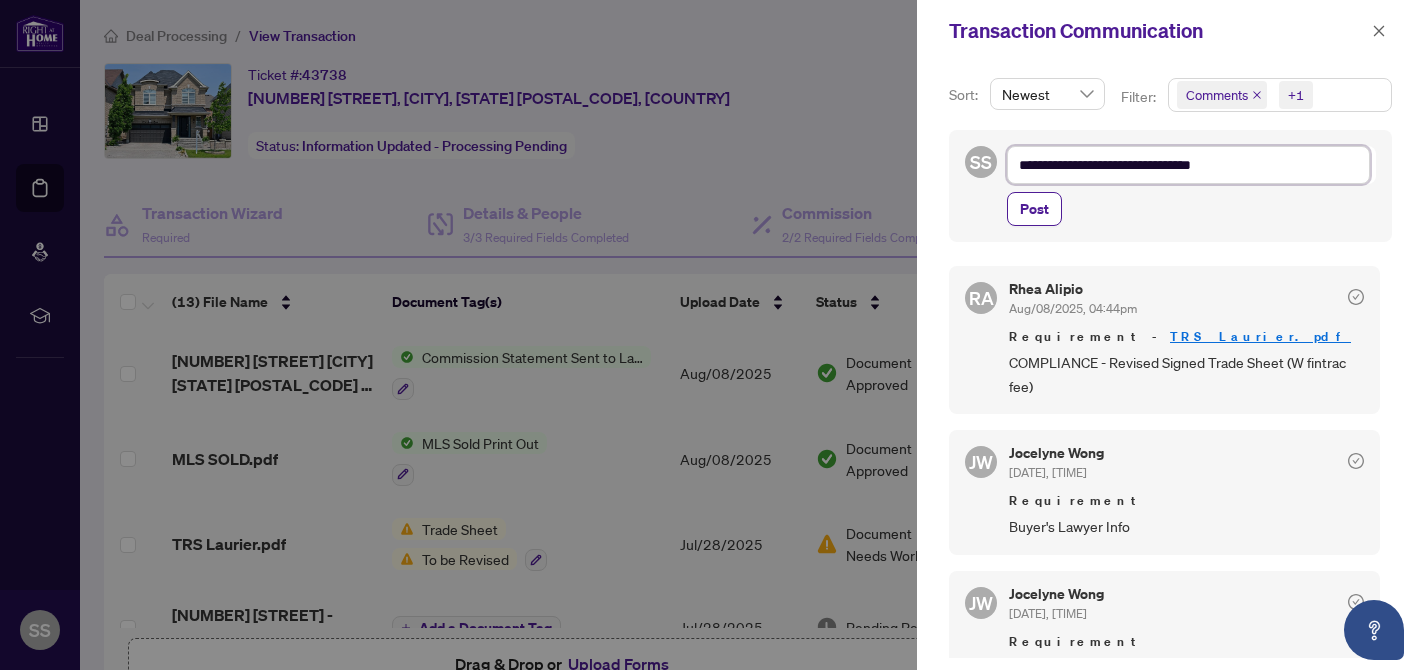 type on "**********" 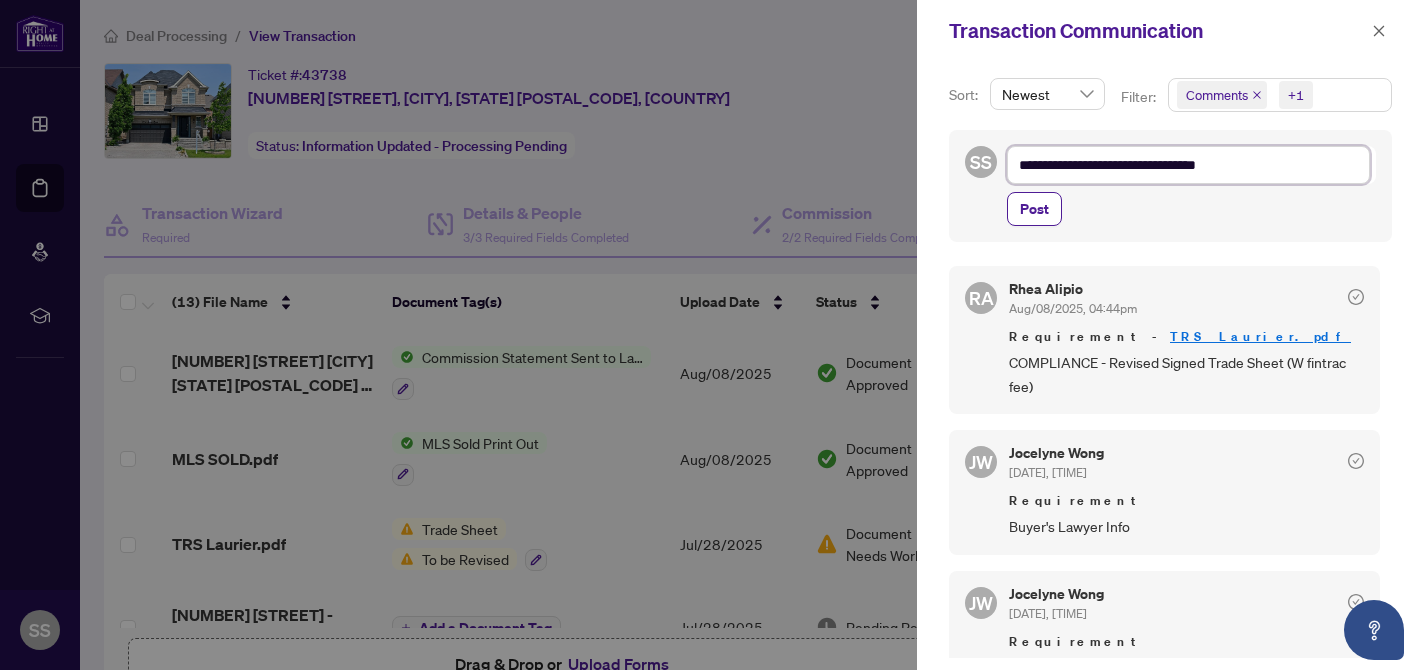 type on "**********" 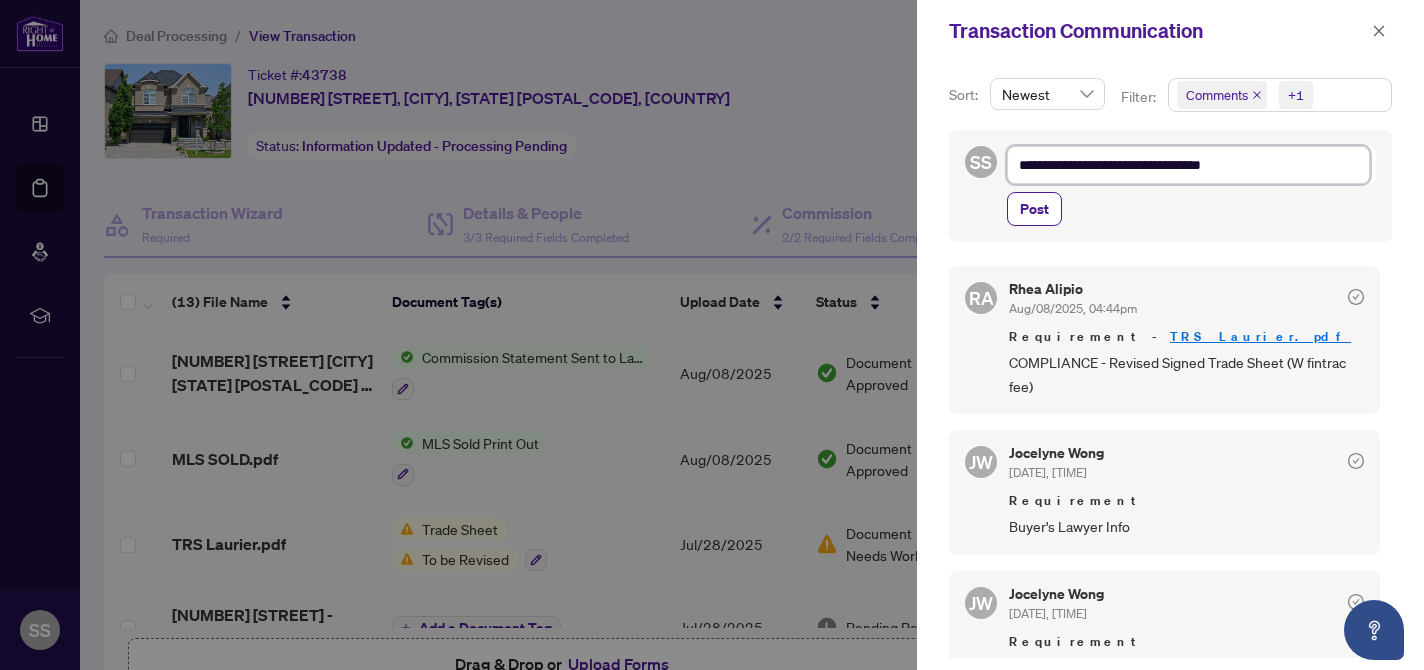 type on "**********" 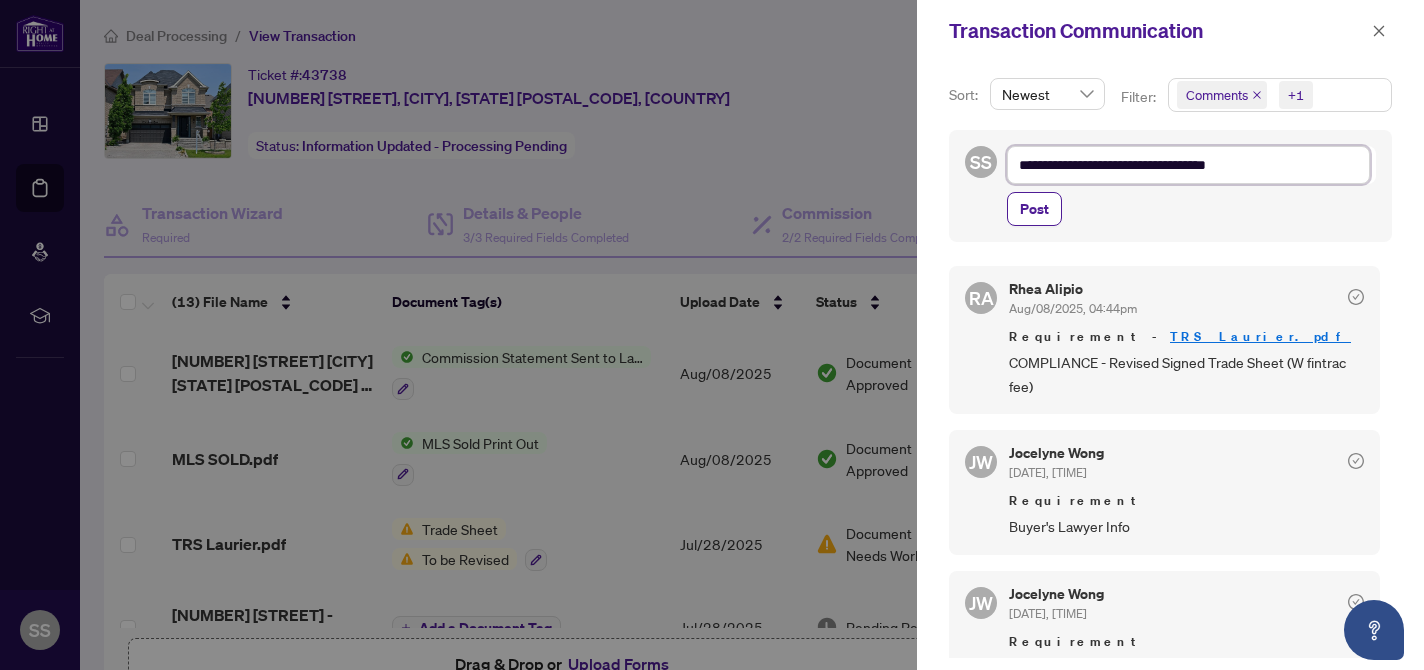 type on "**********" 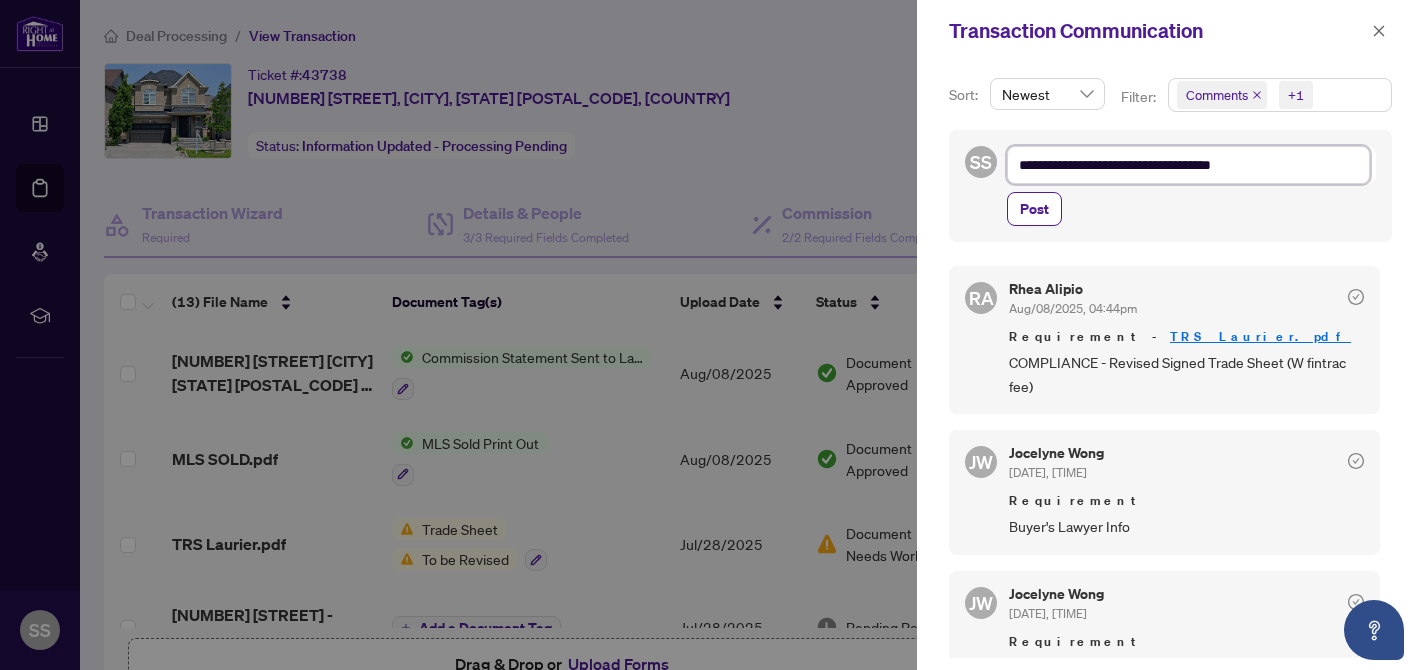 type on "**********" 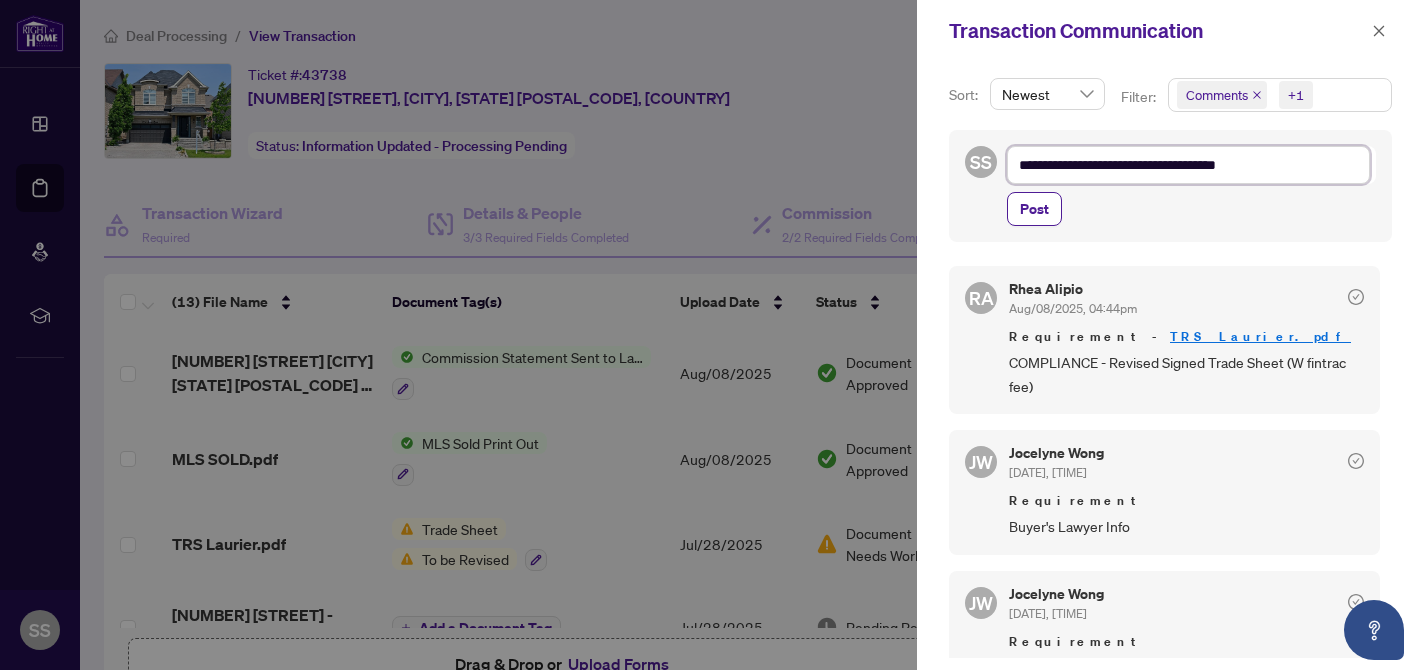 type on "**********" 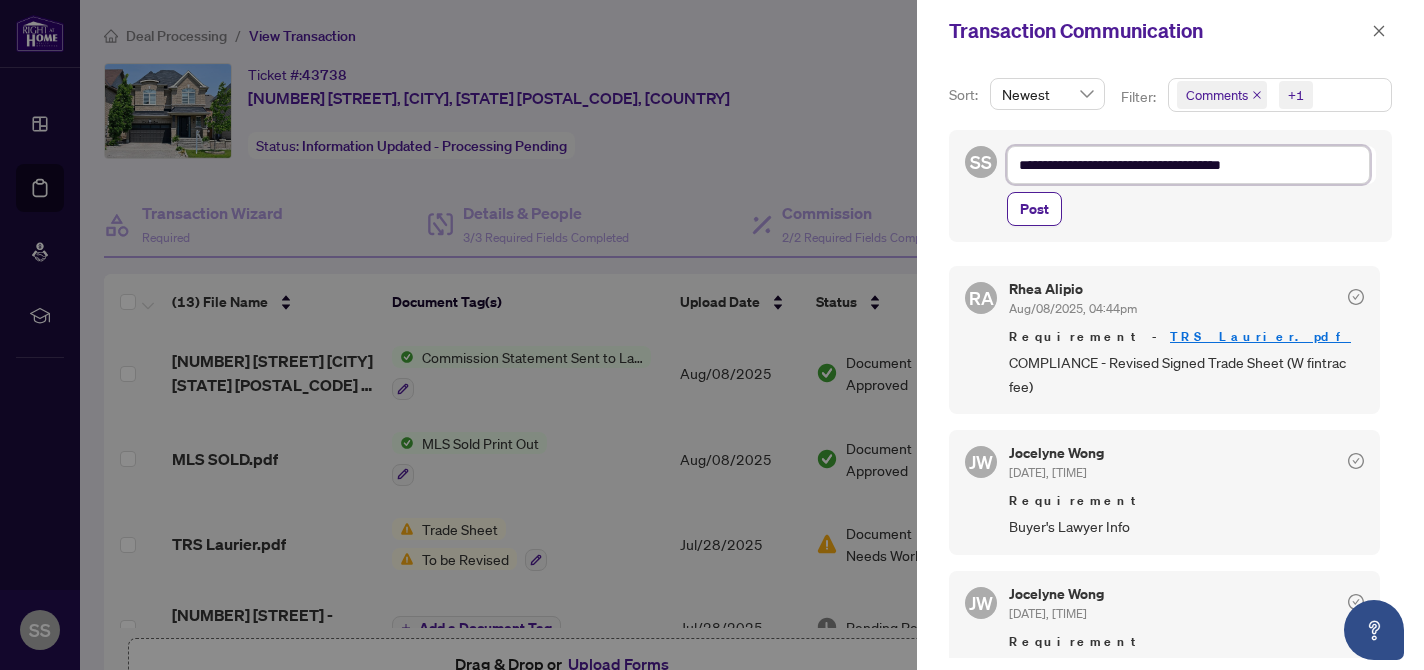 type on "**********" 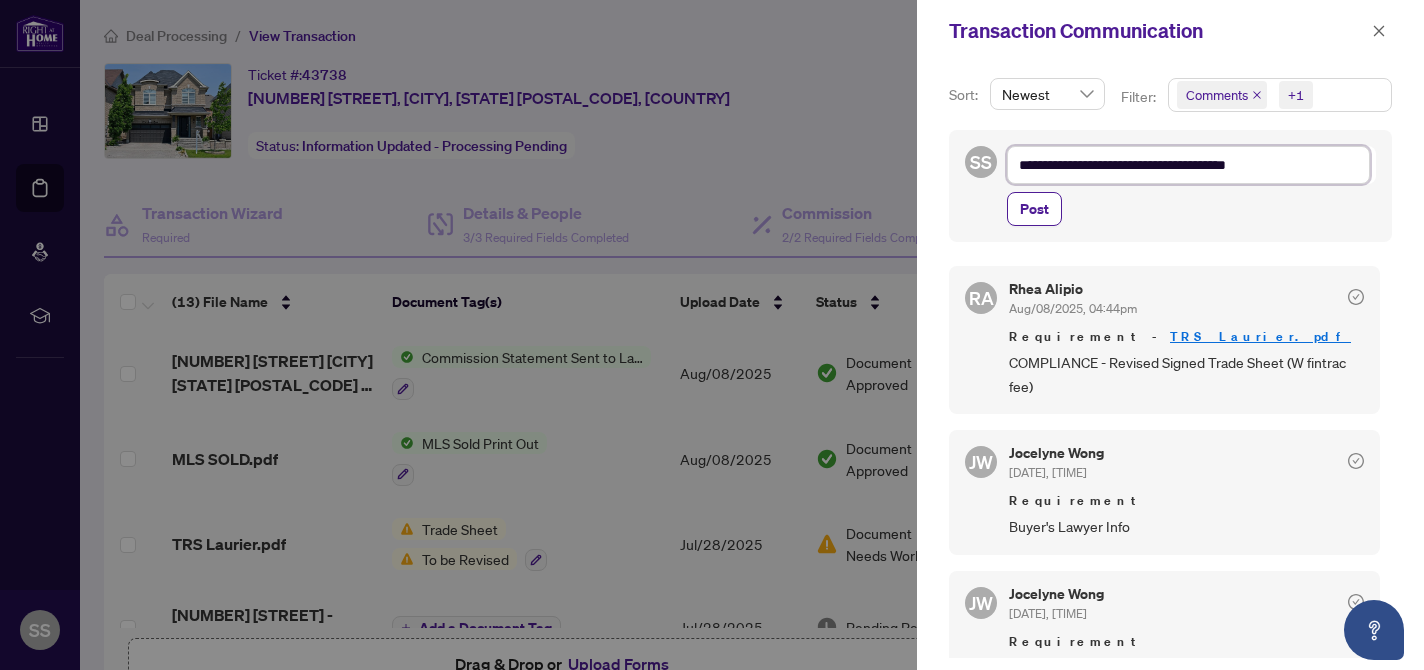 type on "**********" 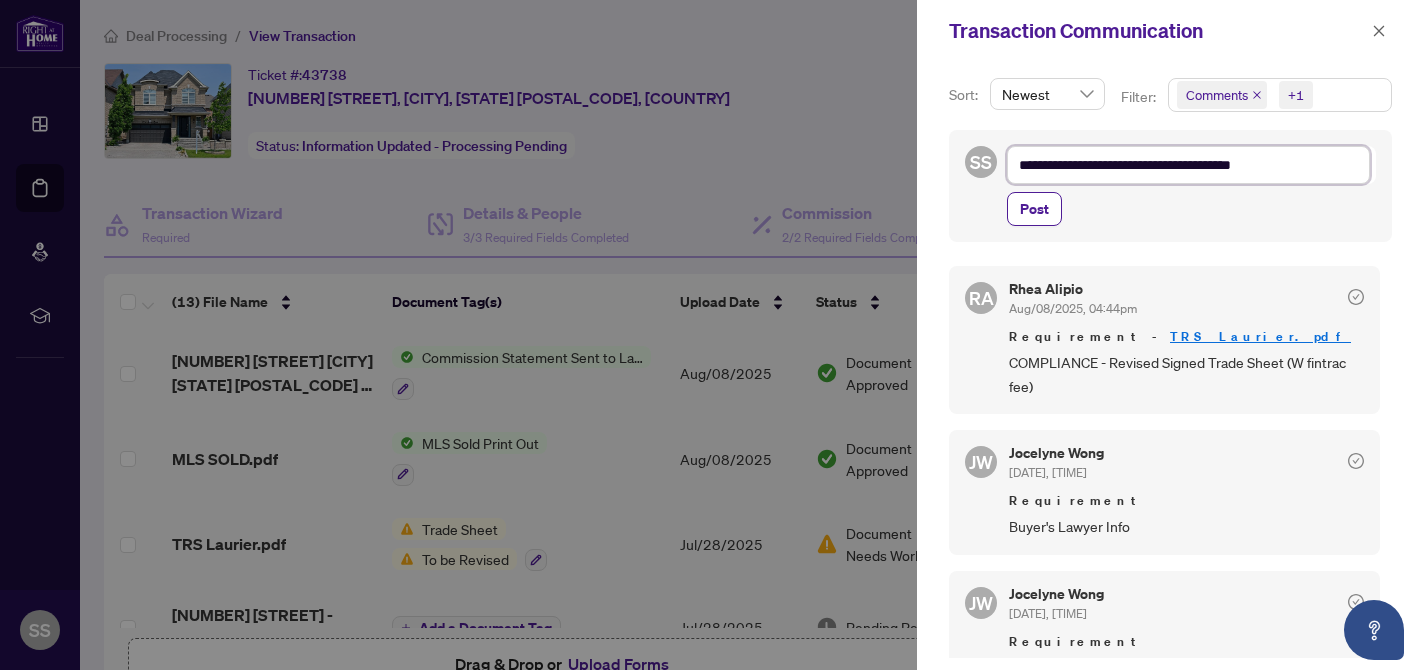 type on "**********" 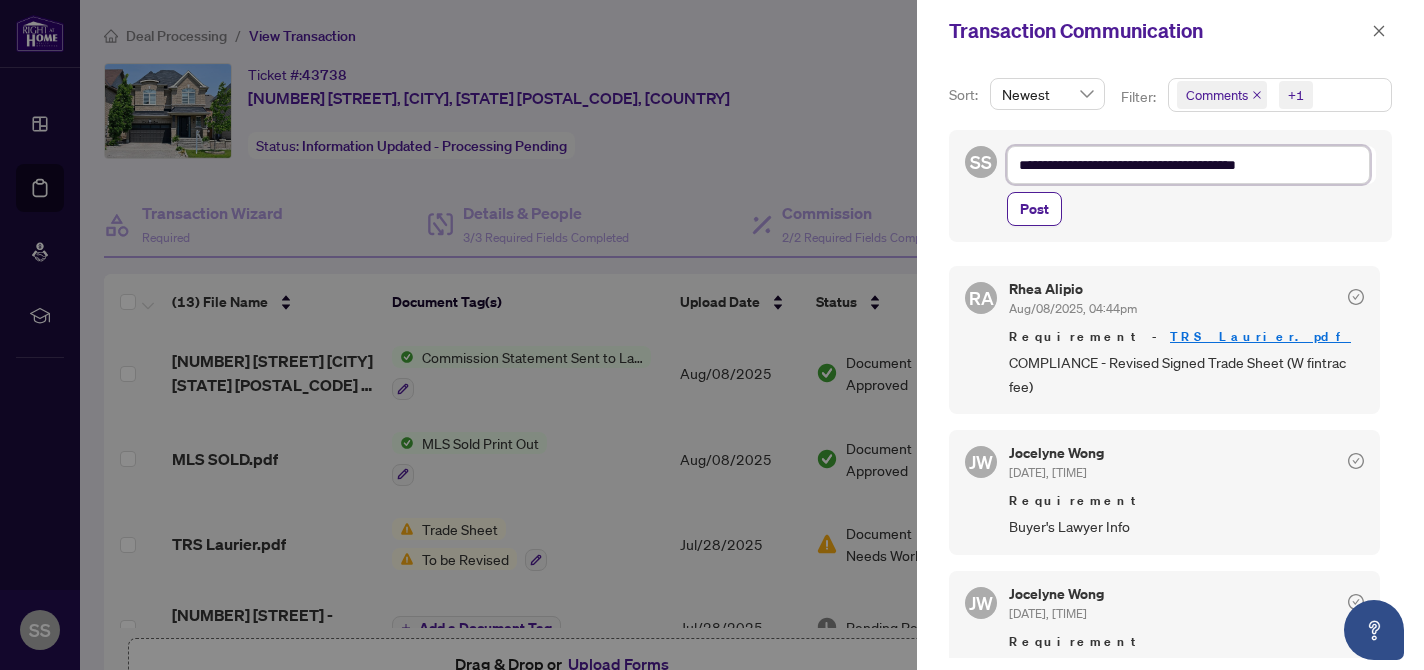 type on "**********" 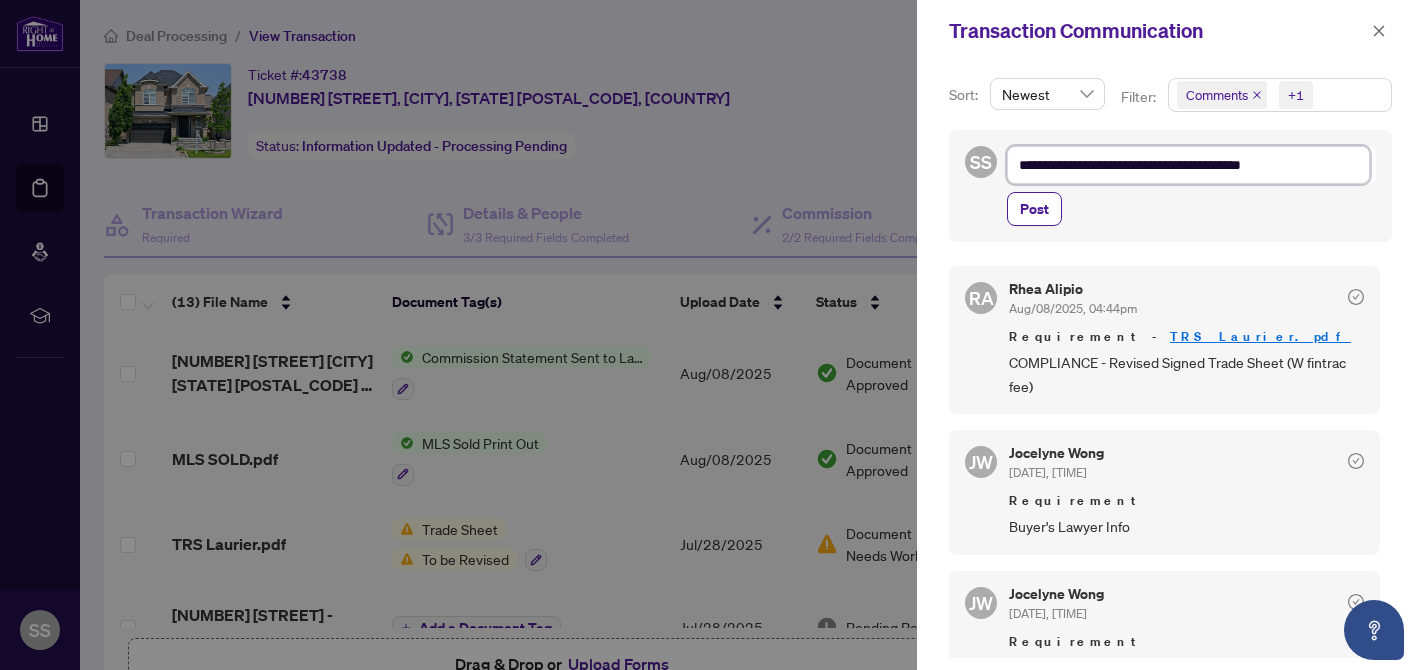 type on "**********" 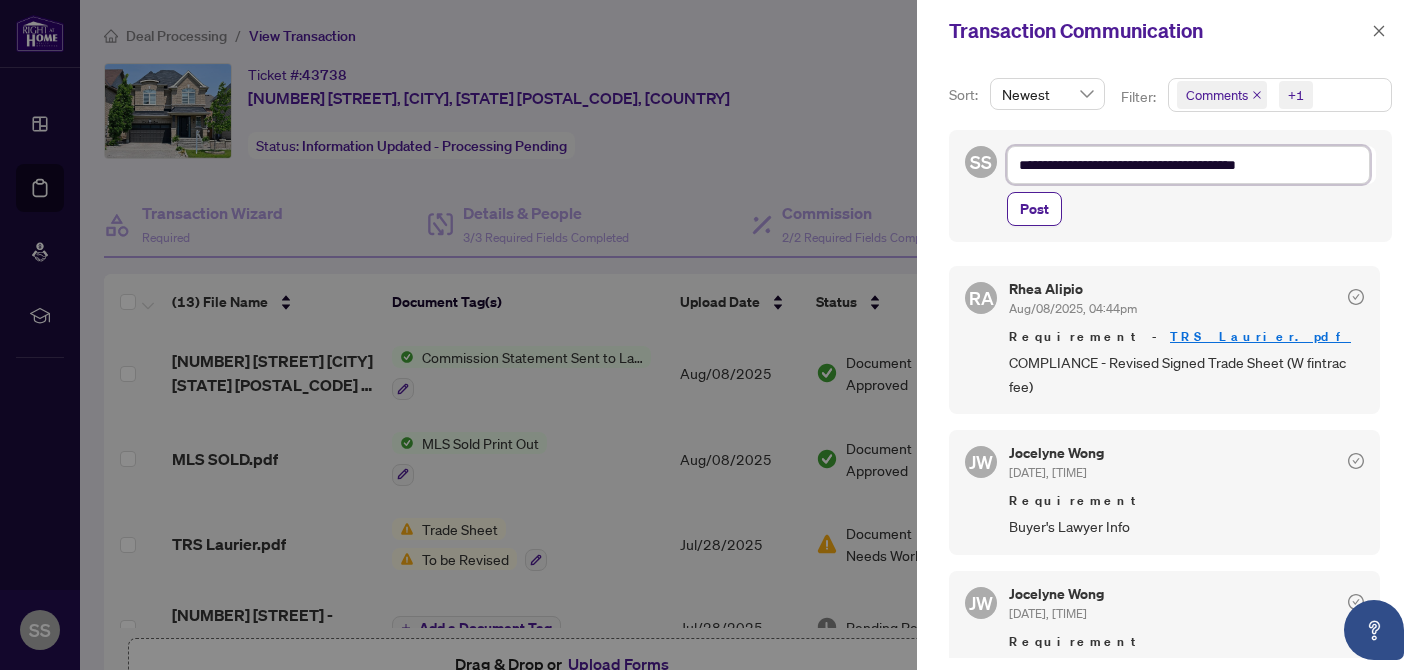 type on "**********" 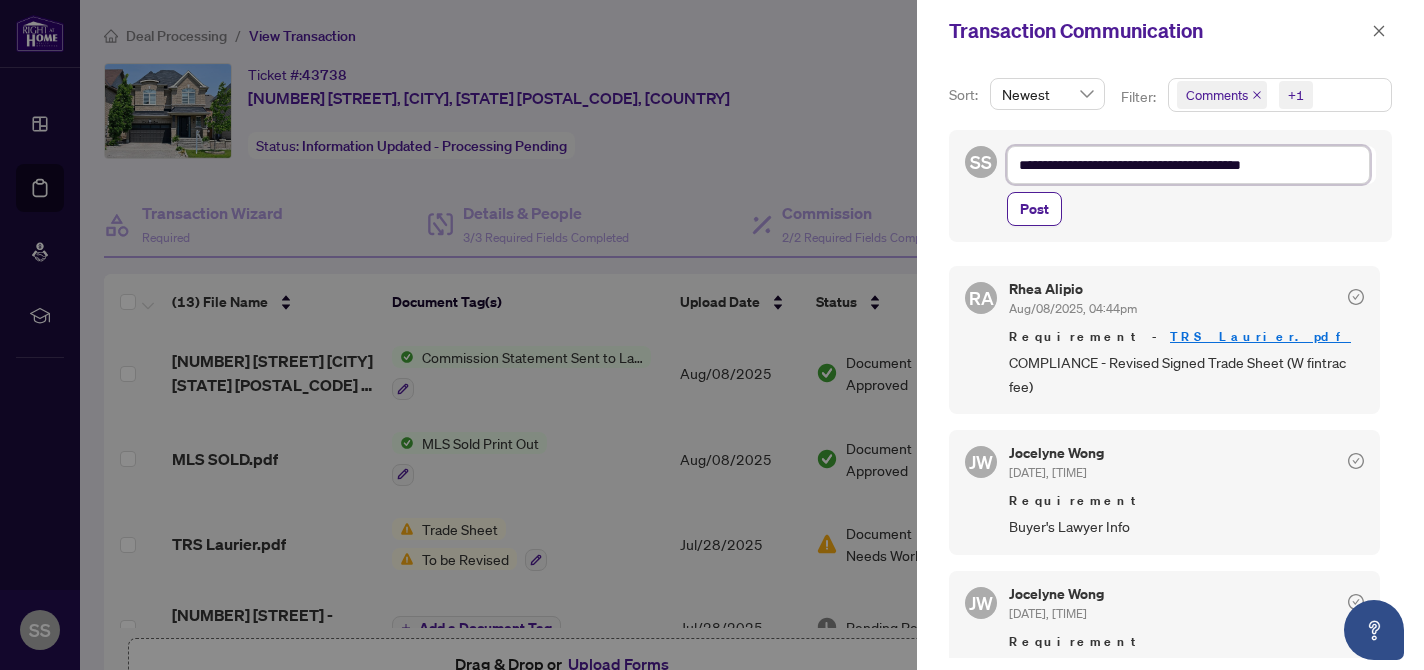 type on "**********" 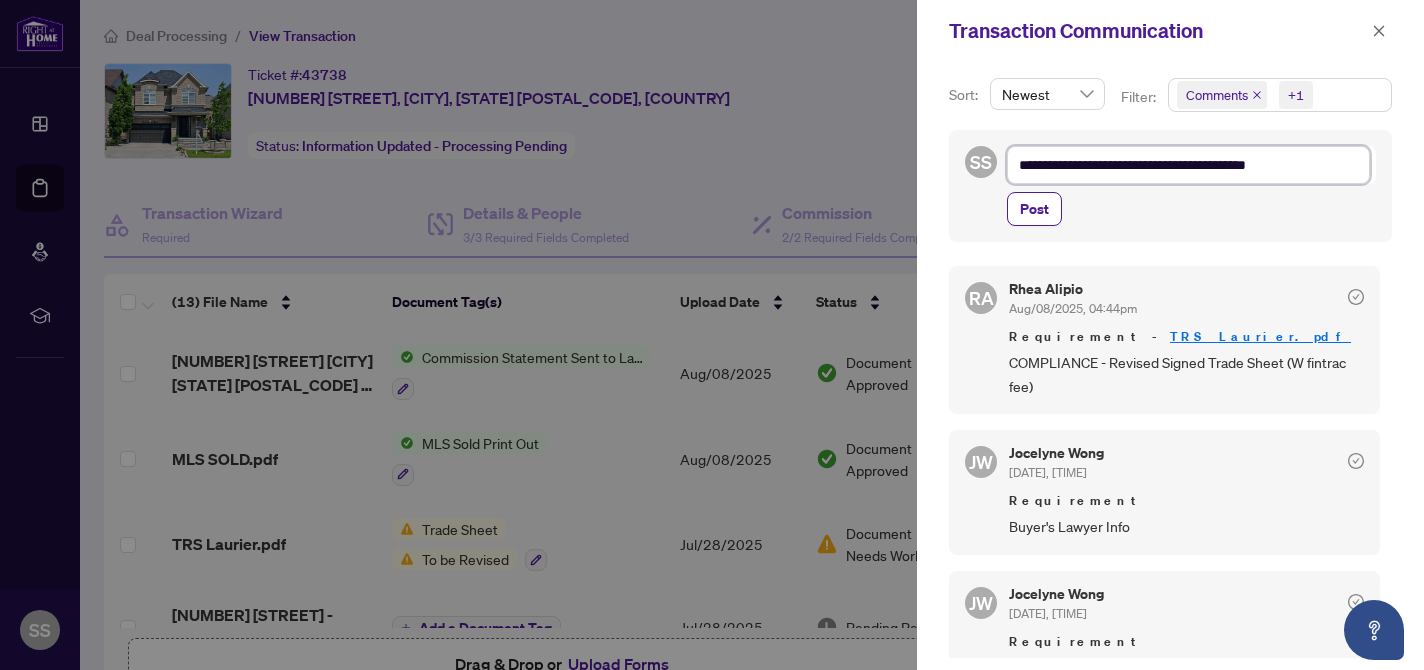 type on "**********" 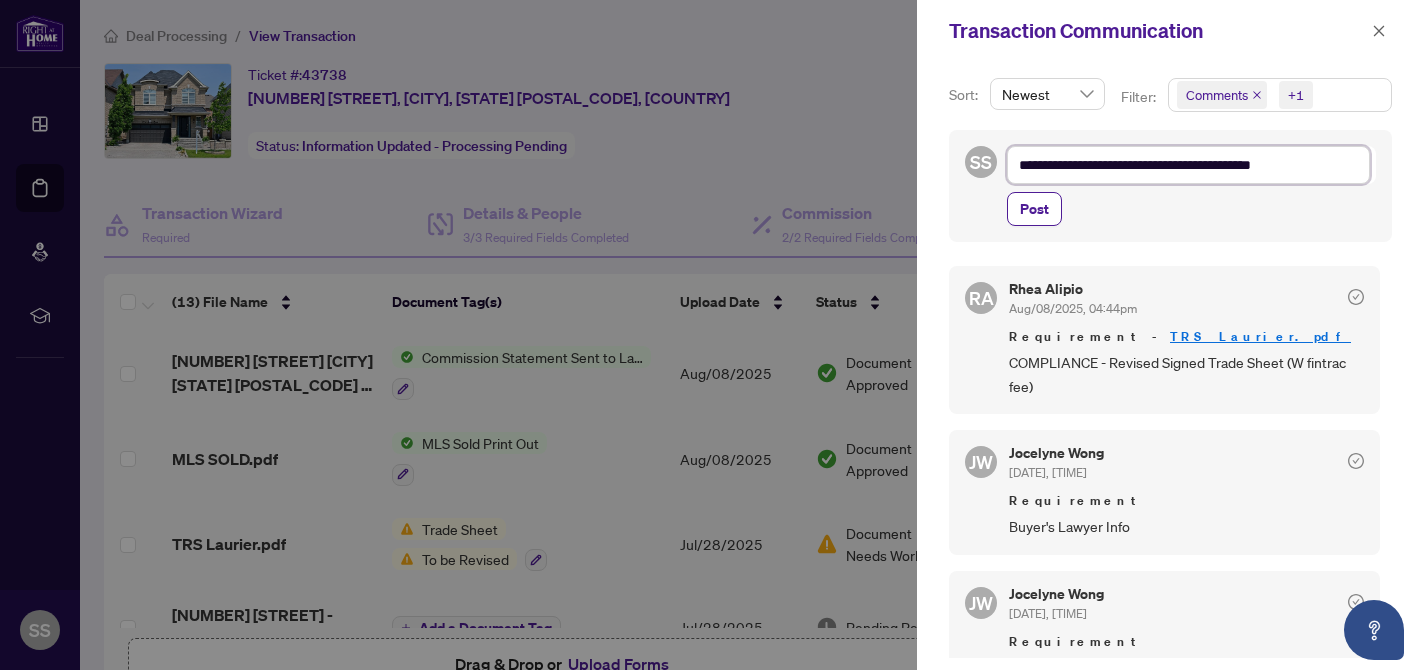 type on "**********" 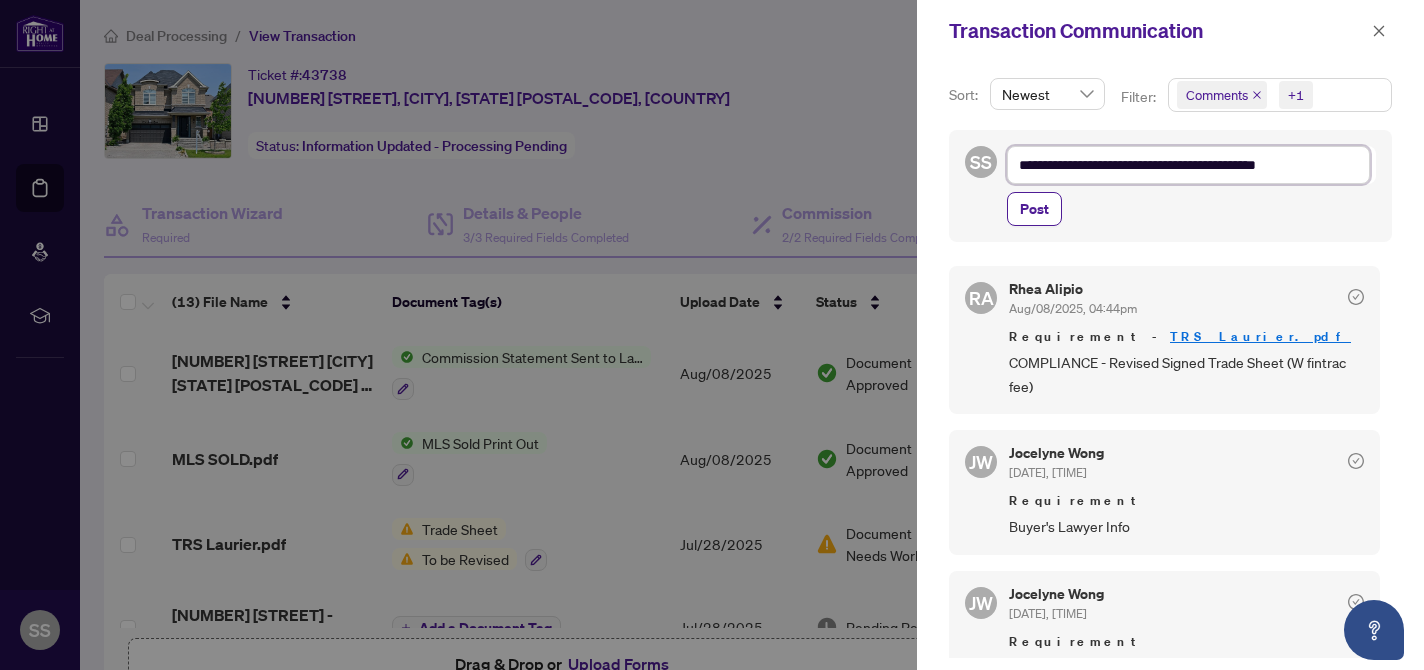 type on "**********" 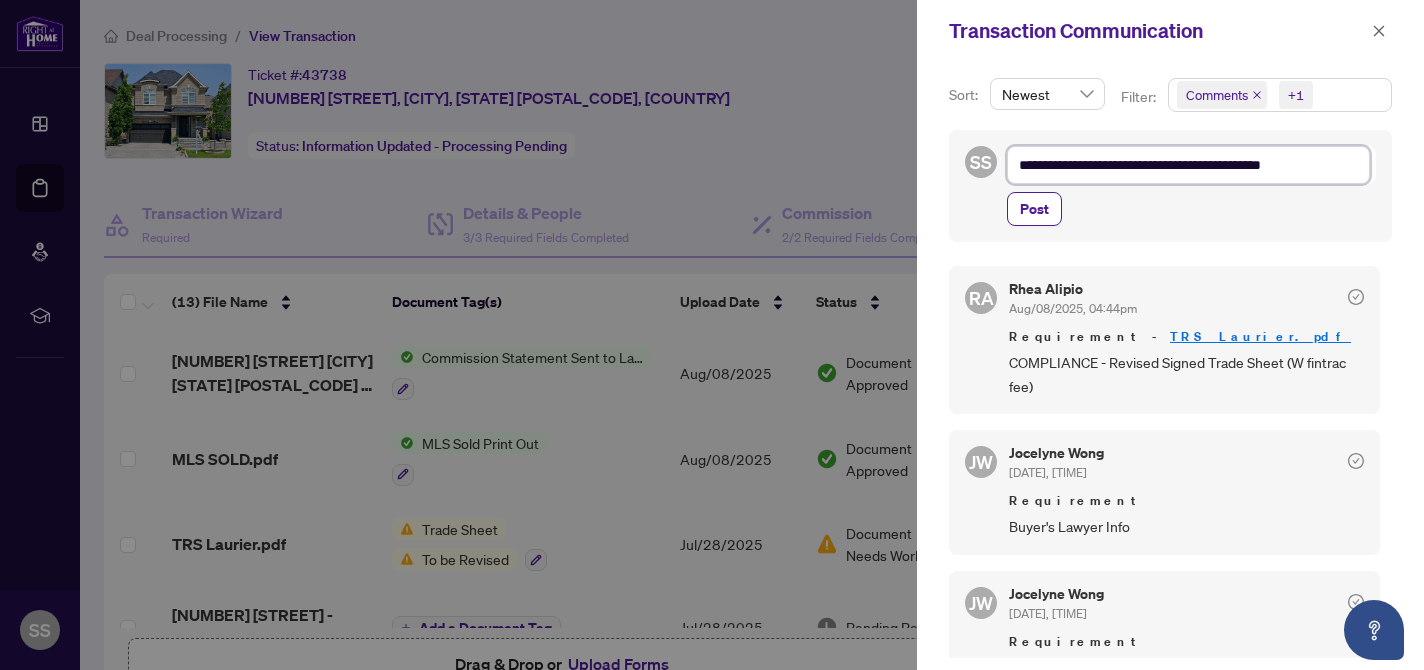 type on "**********" 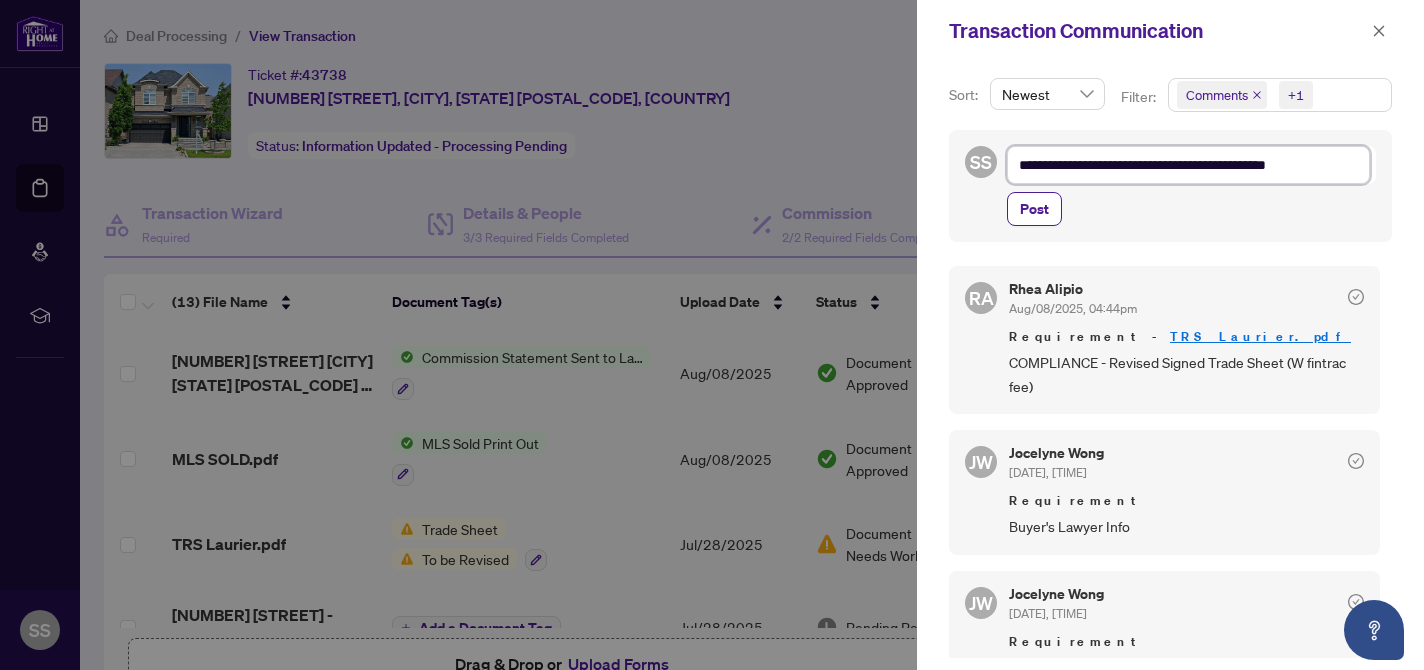 type on "**********" 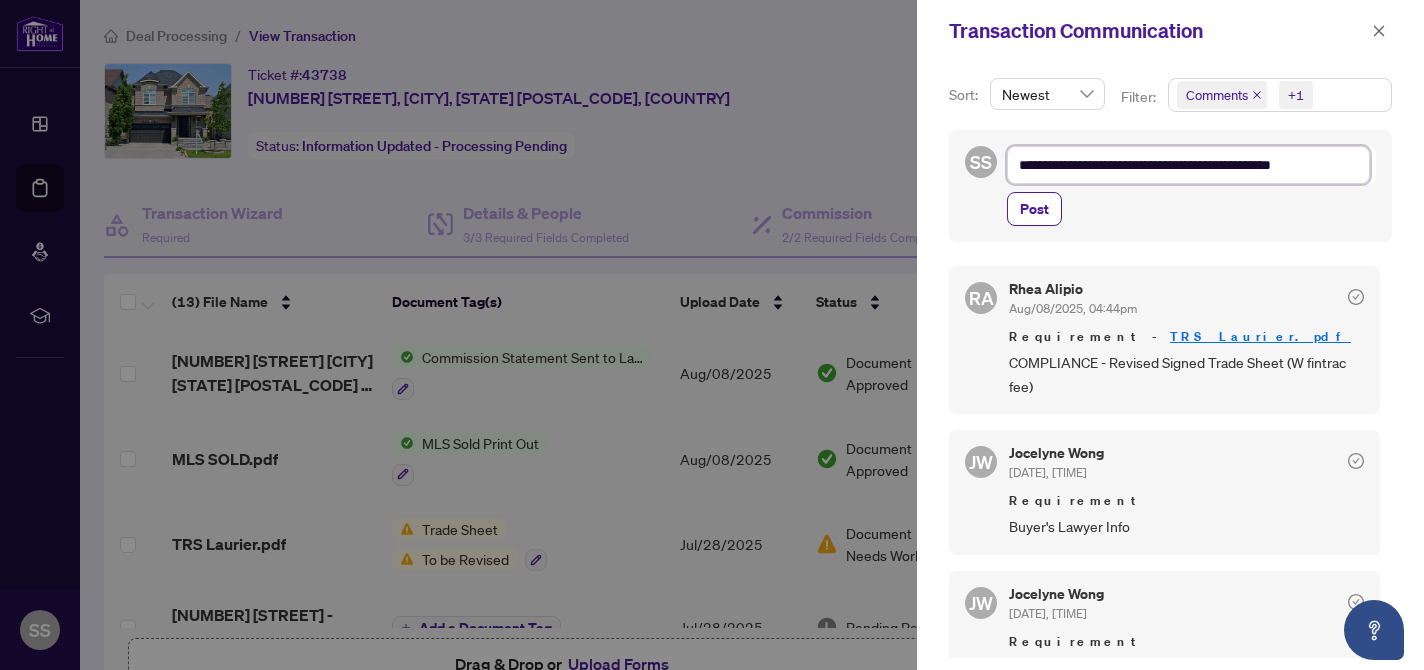 type on "**********" 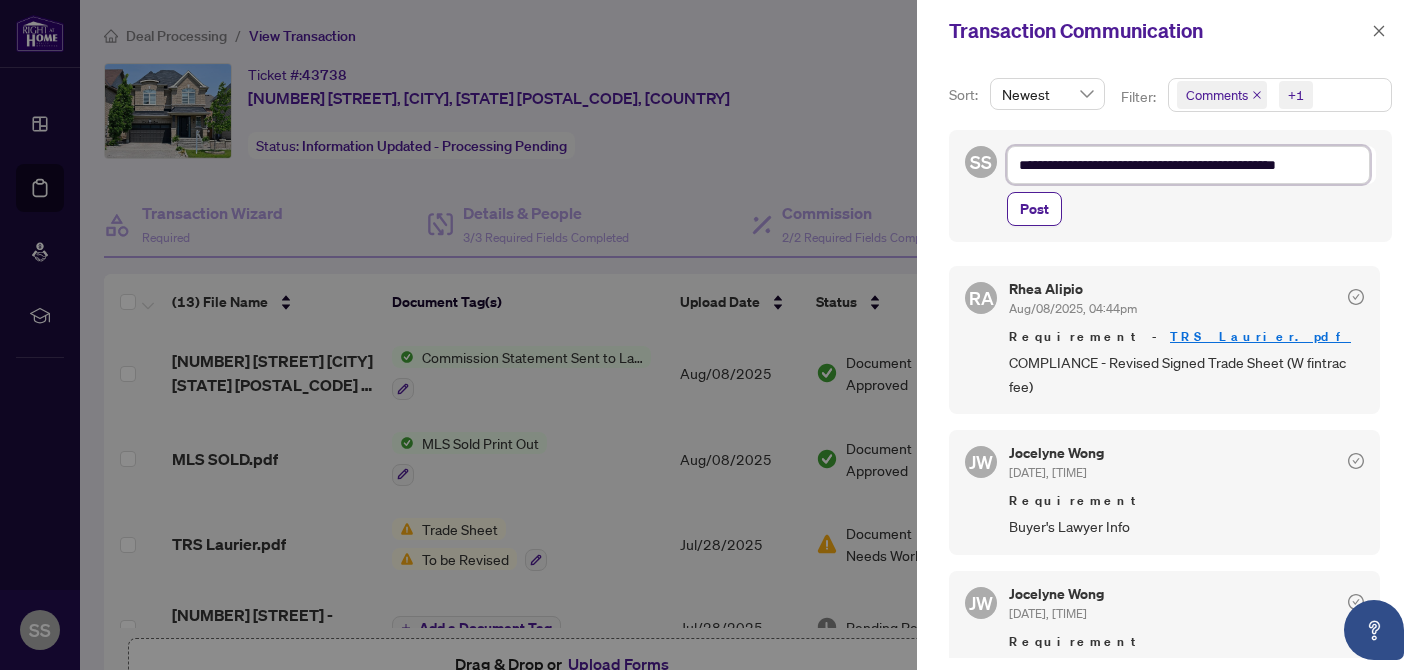type on "**********" 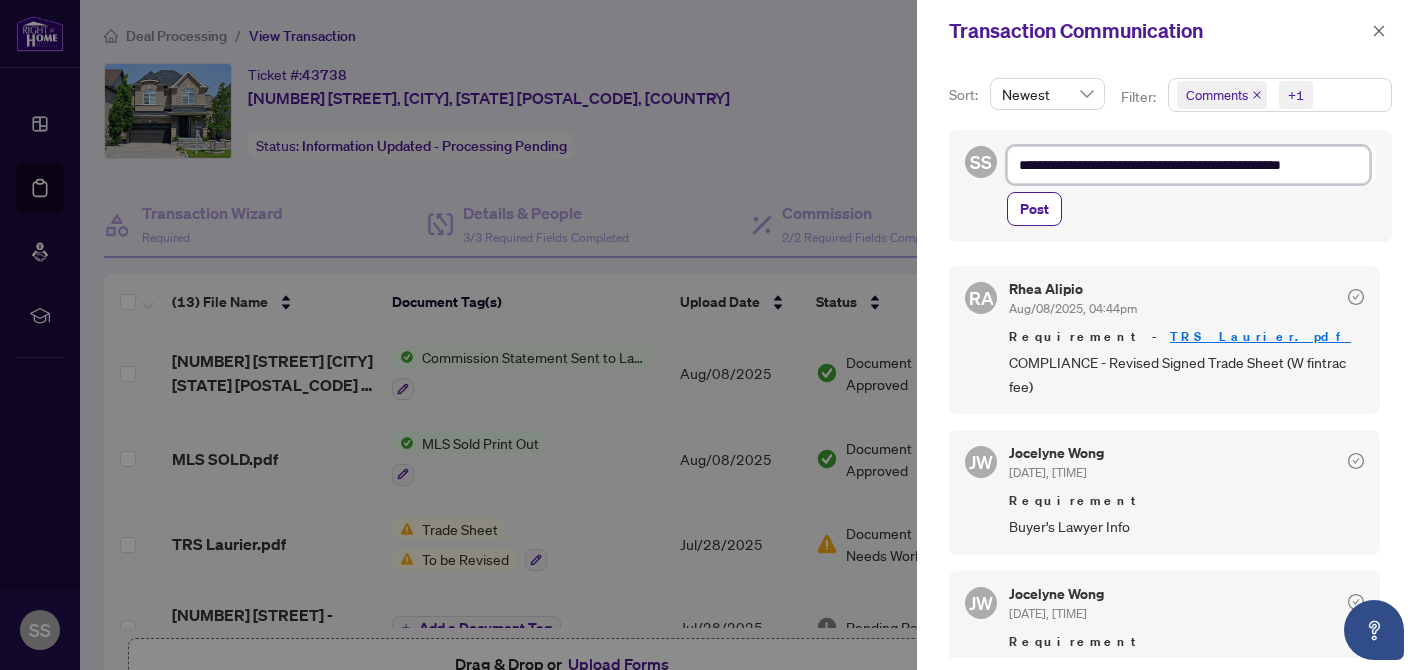 type on "**********" 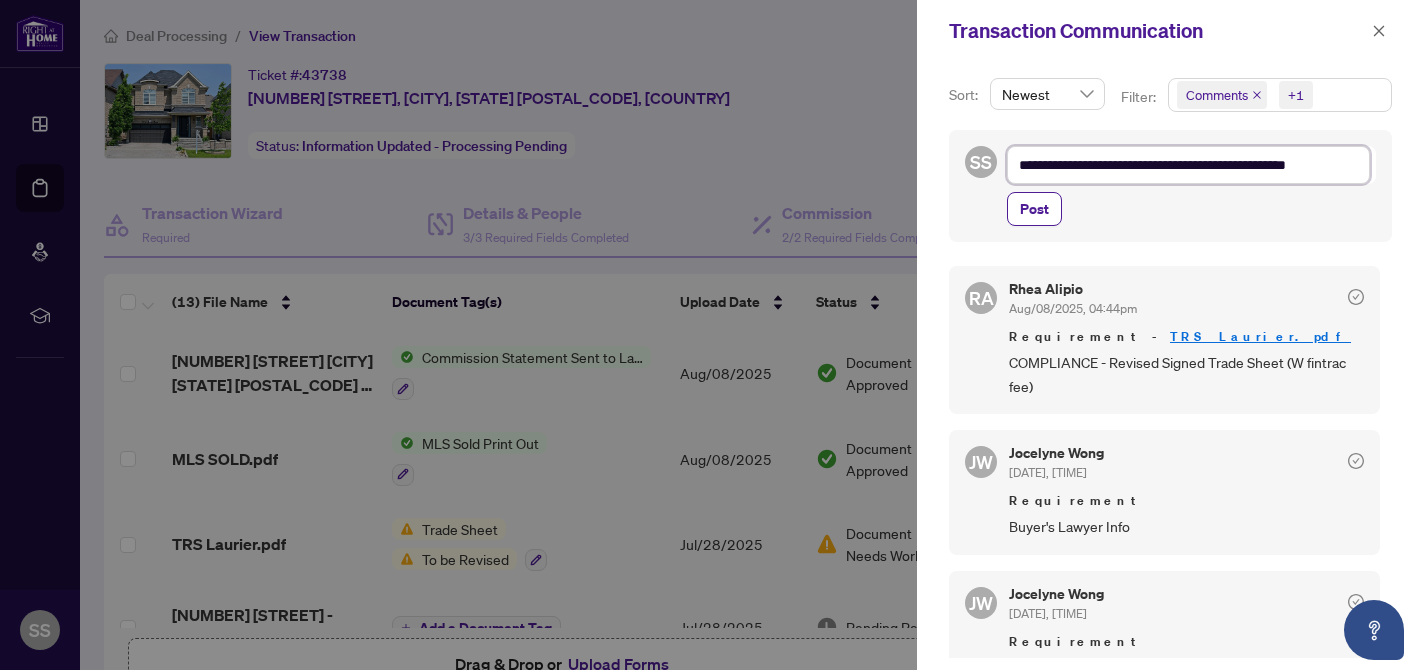 type on "**********" 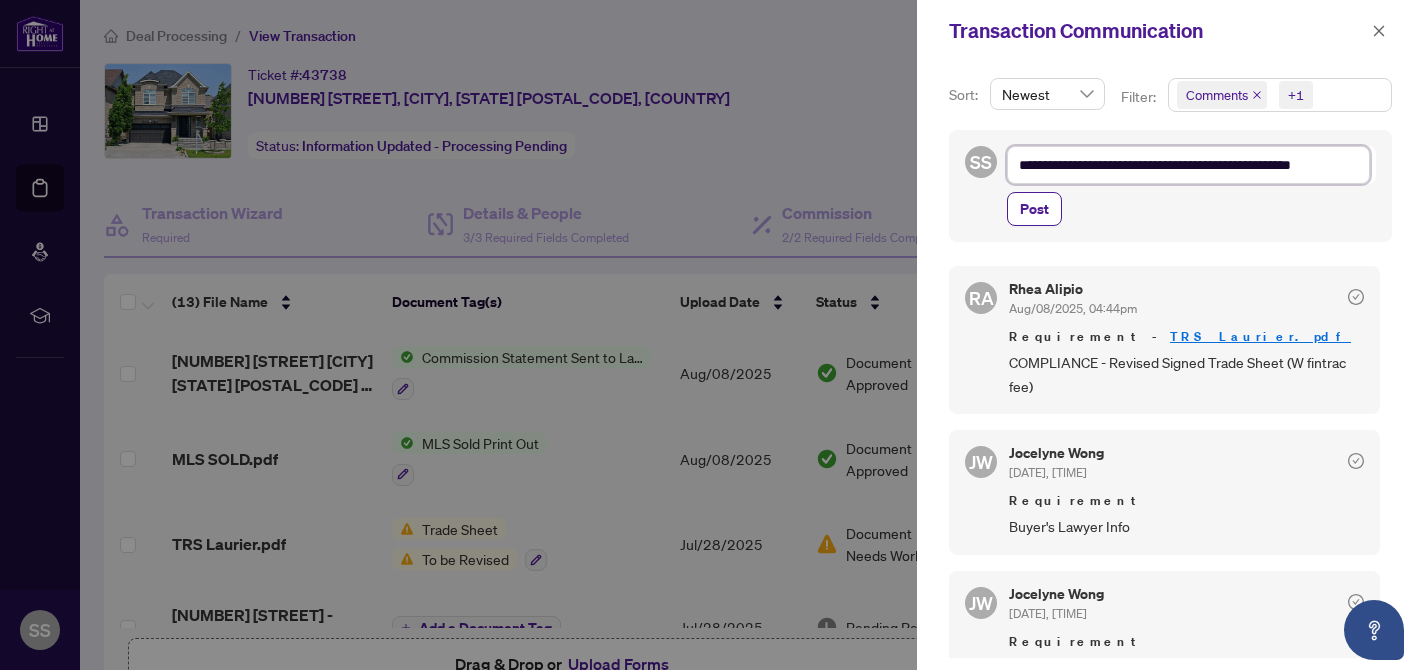 type on "**********" 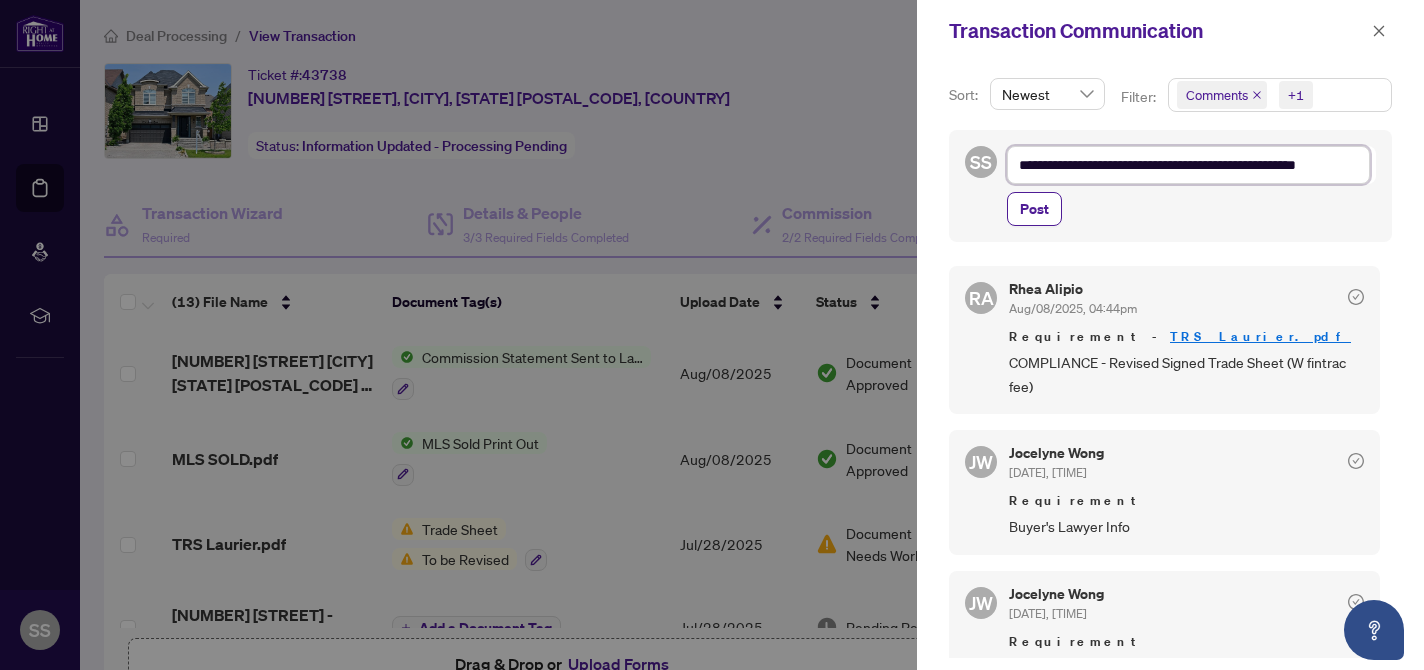 type on "**********" 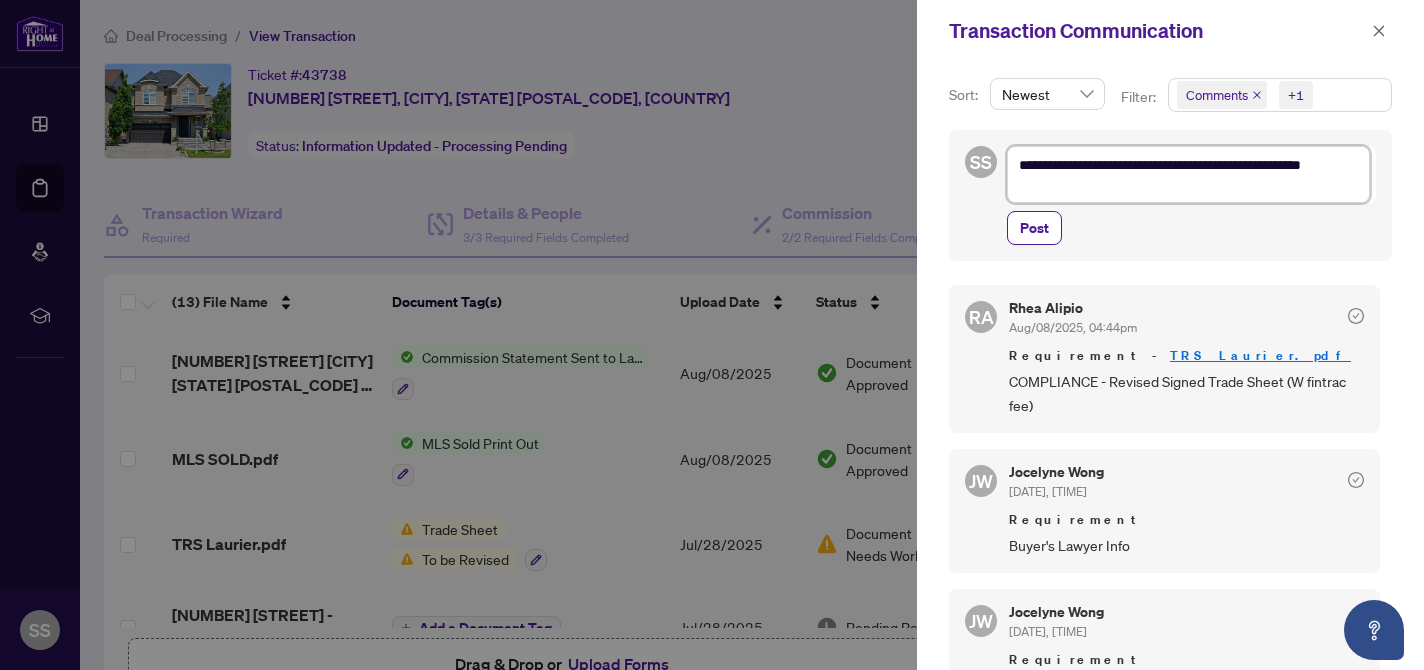 type on "**********" 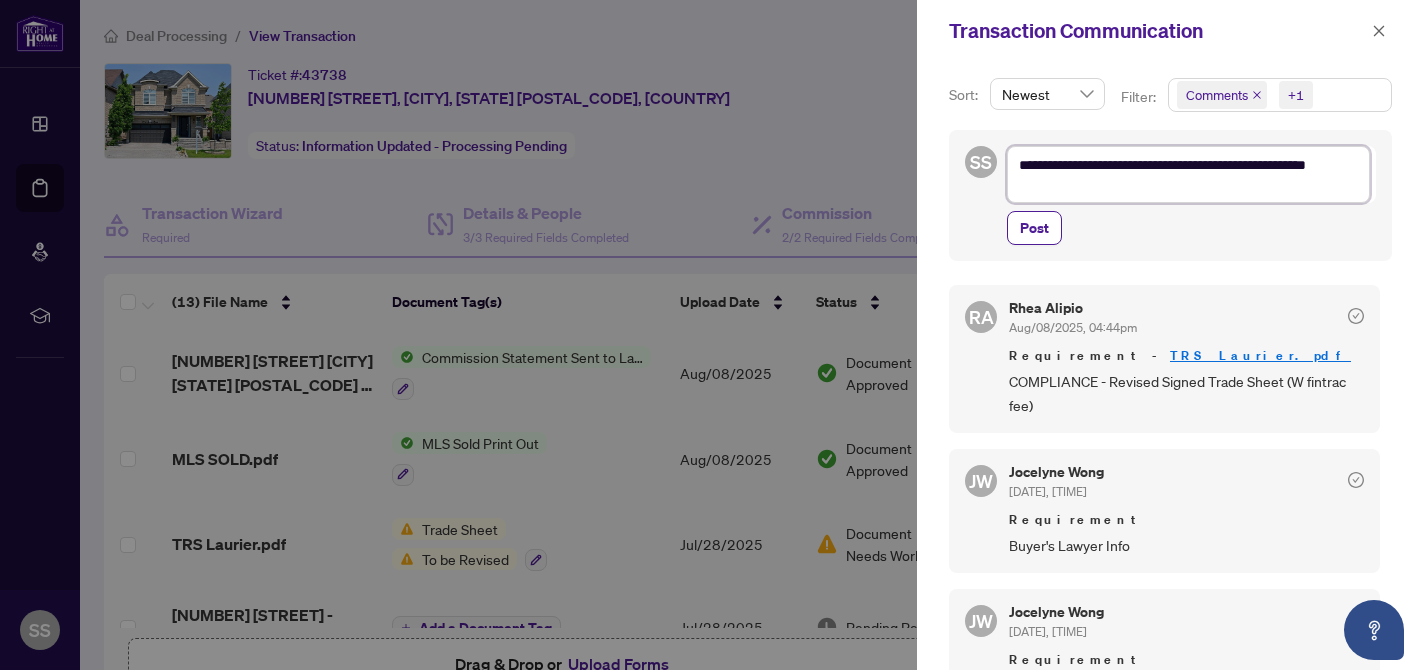 scroll, scrollTop: 0, scrollLeft: 0, axis: both 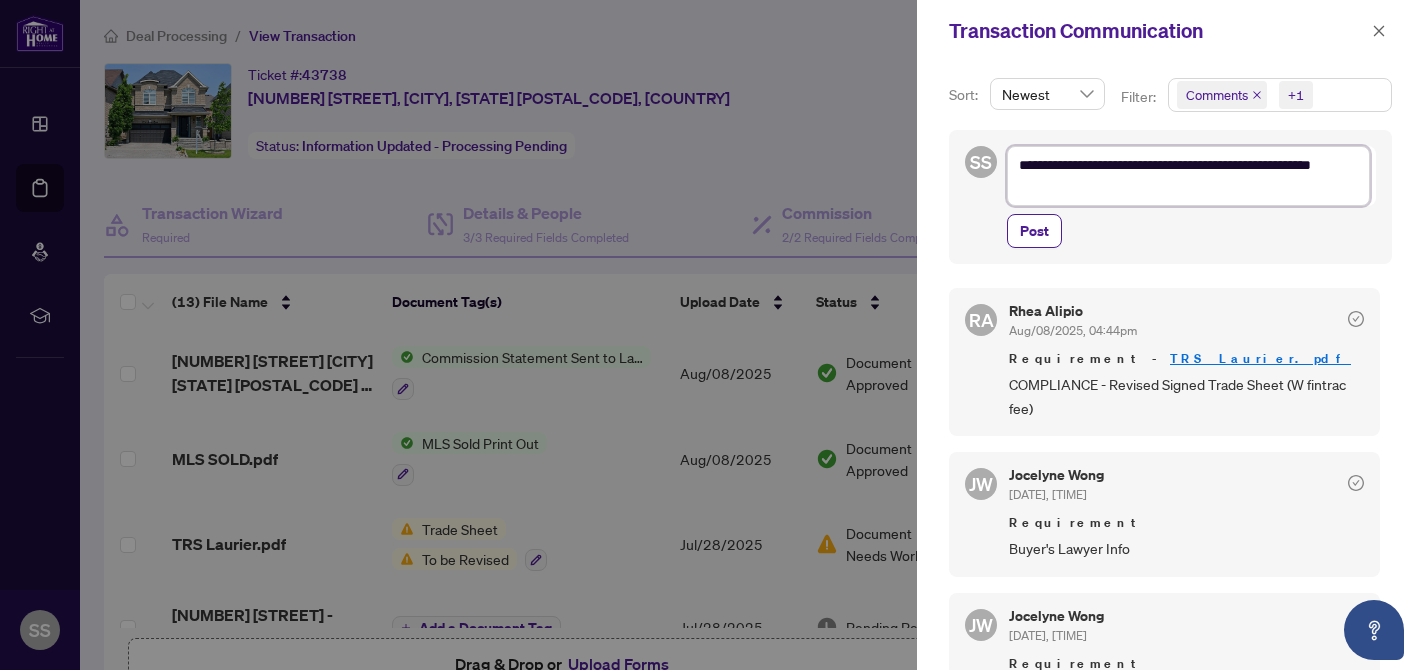 type on "**********" 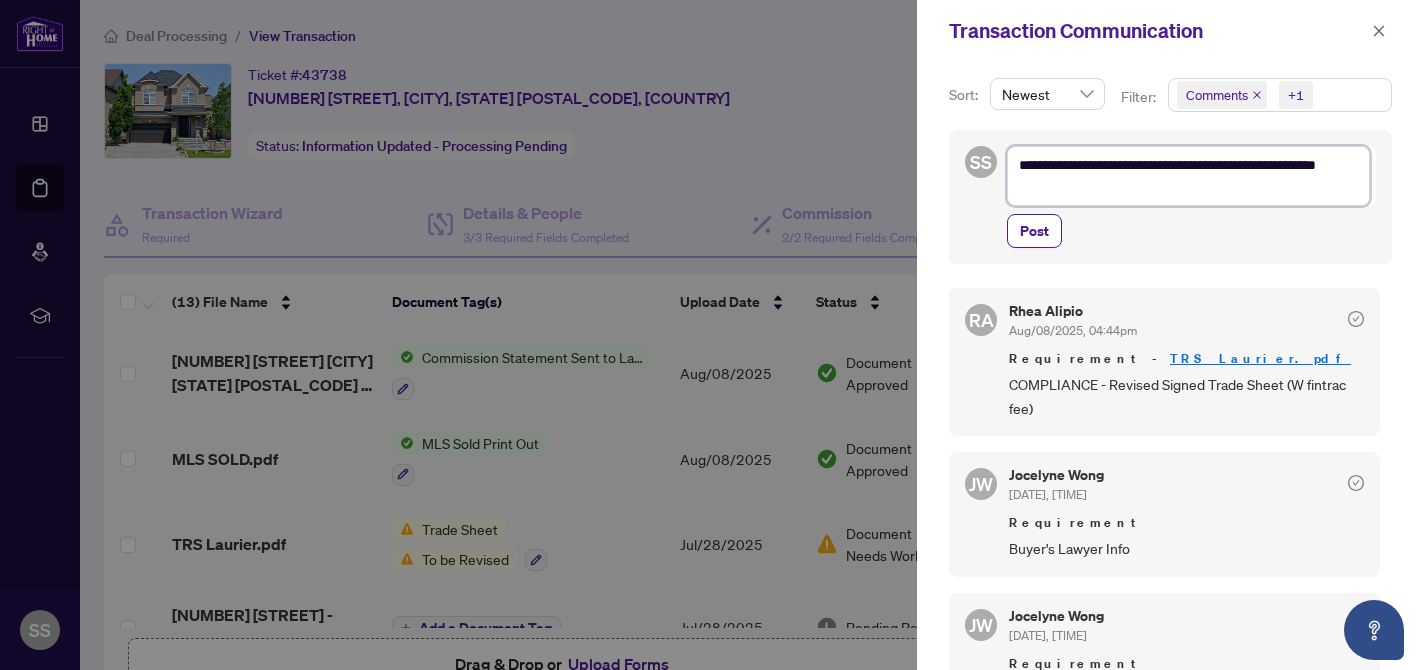 type on "**********" 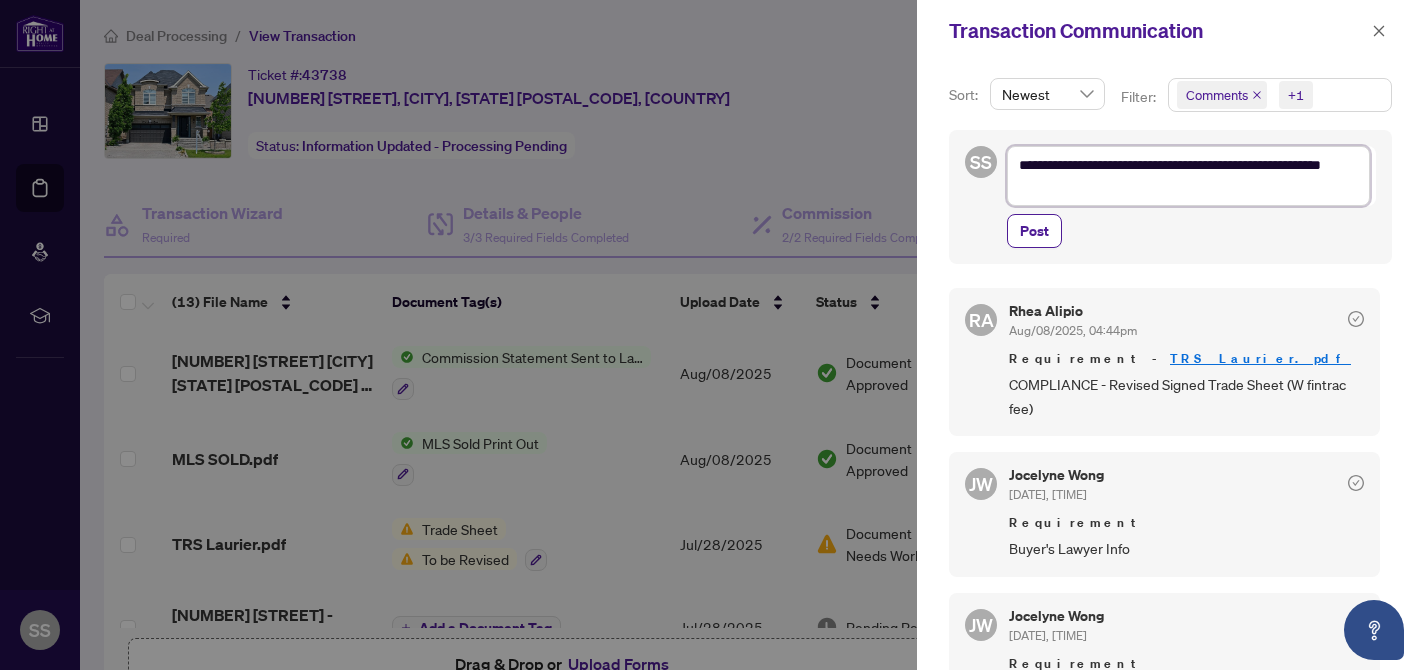 type on "**********" 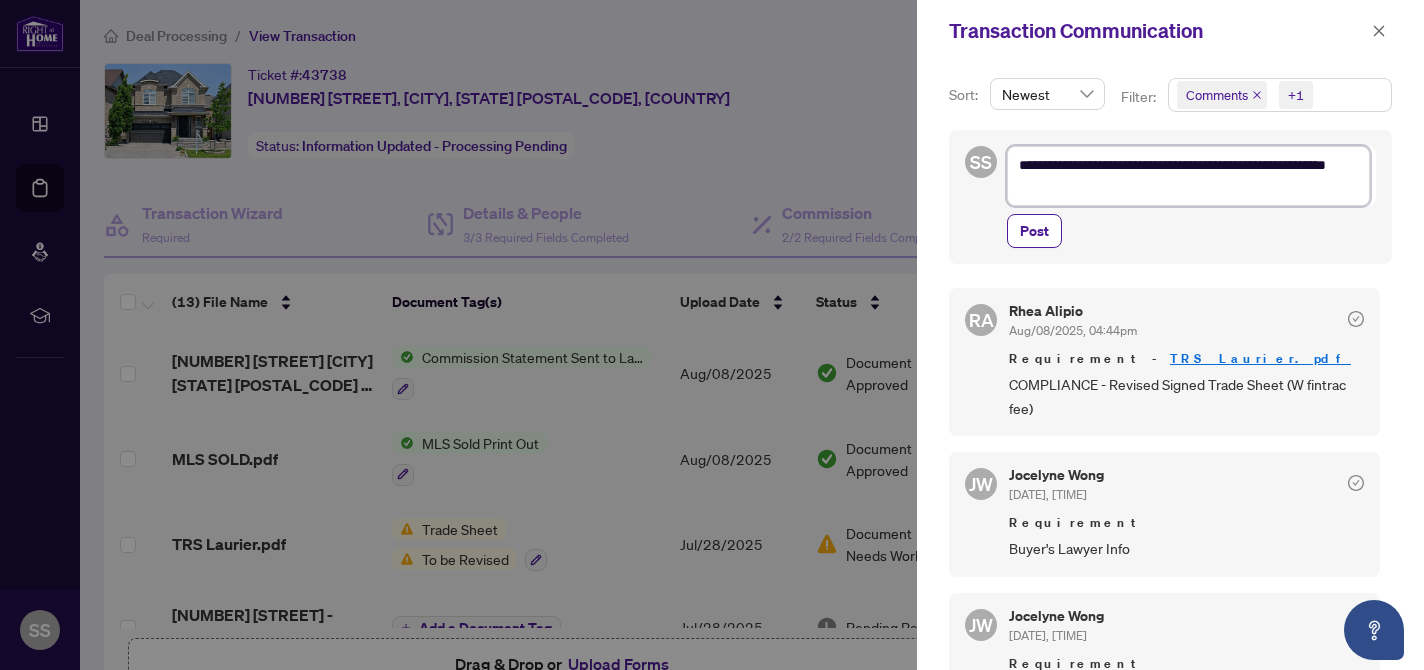 type on "**********" 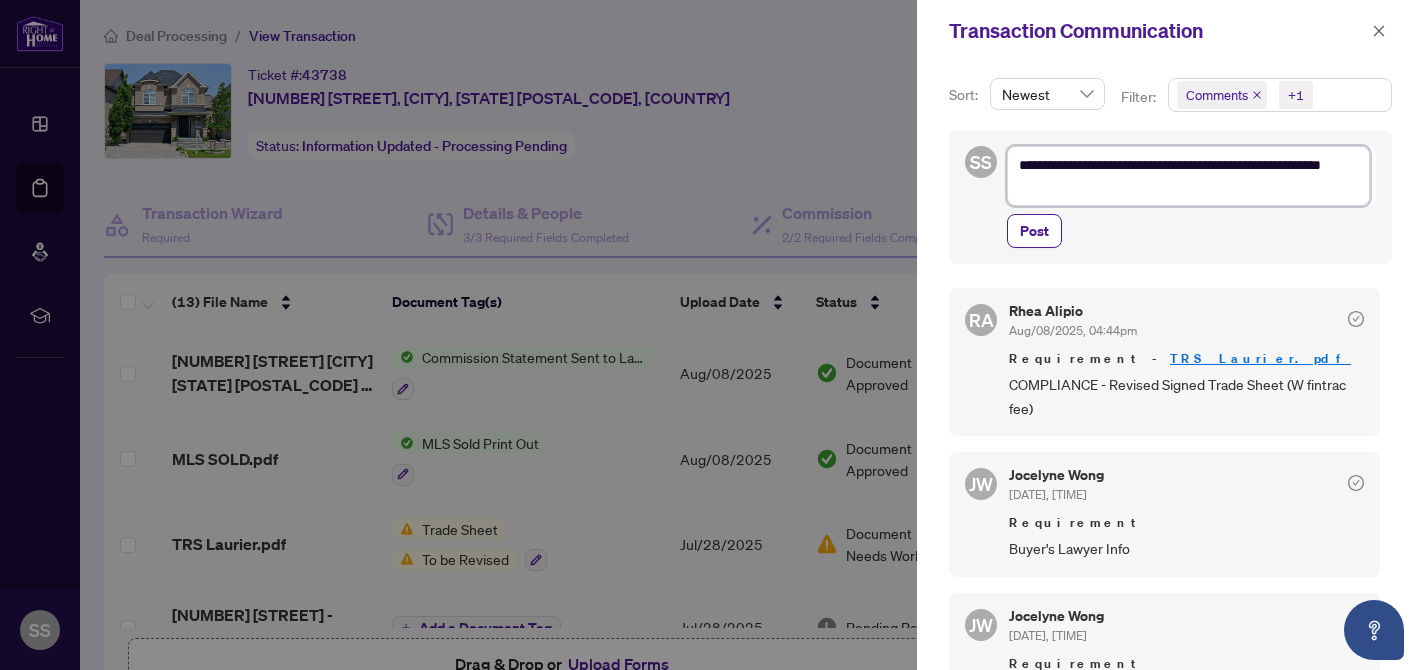 type on "**********" 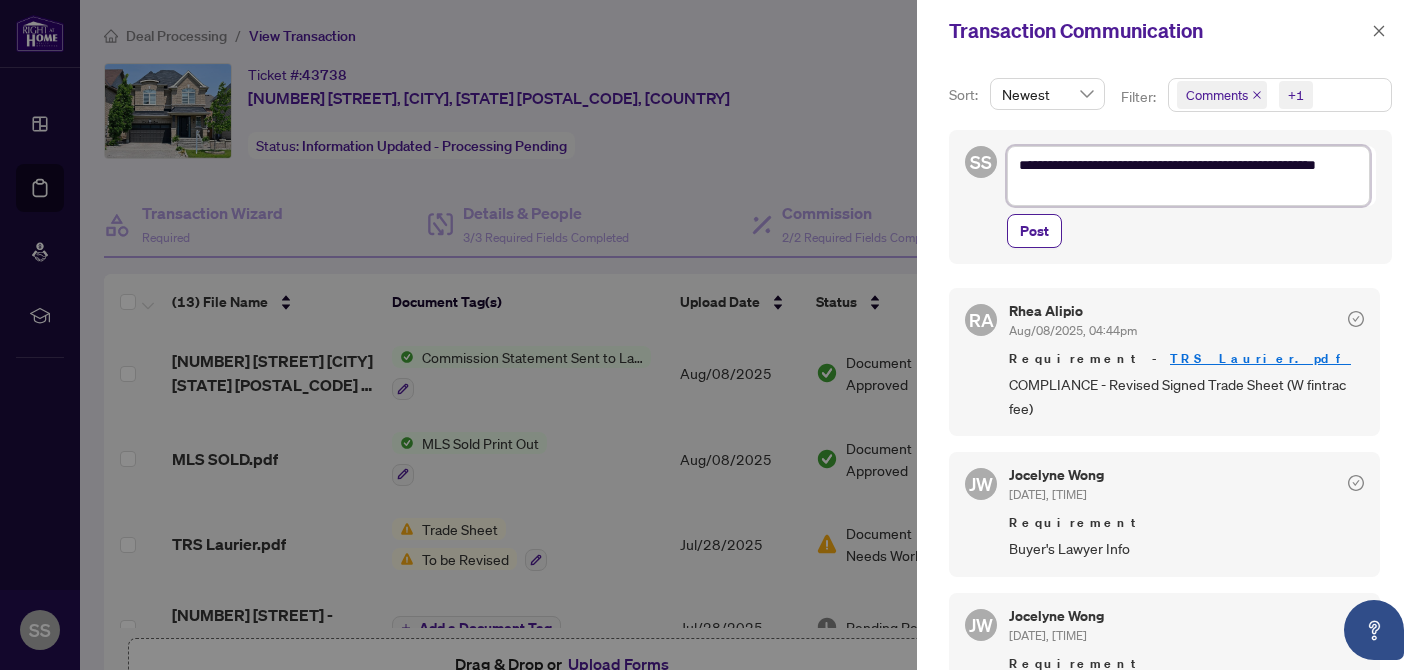 type on "**********" 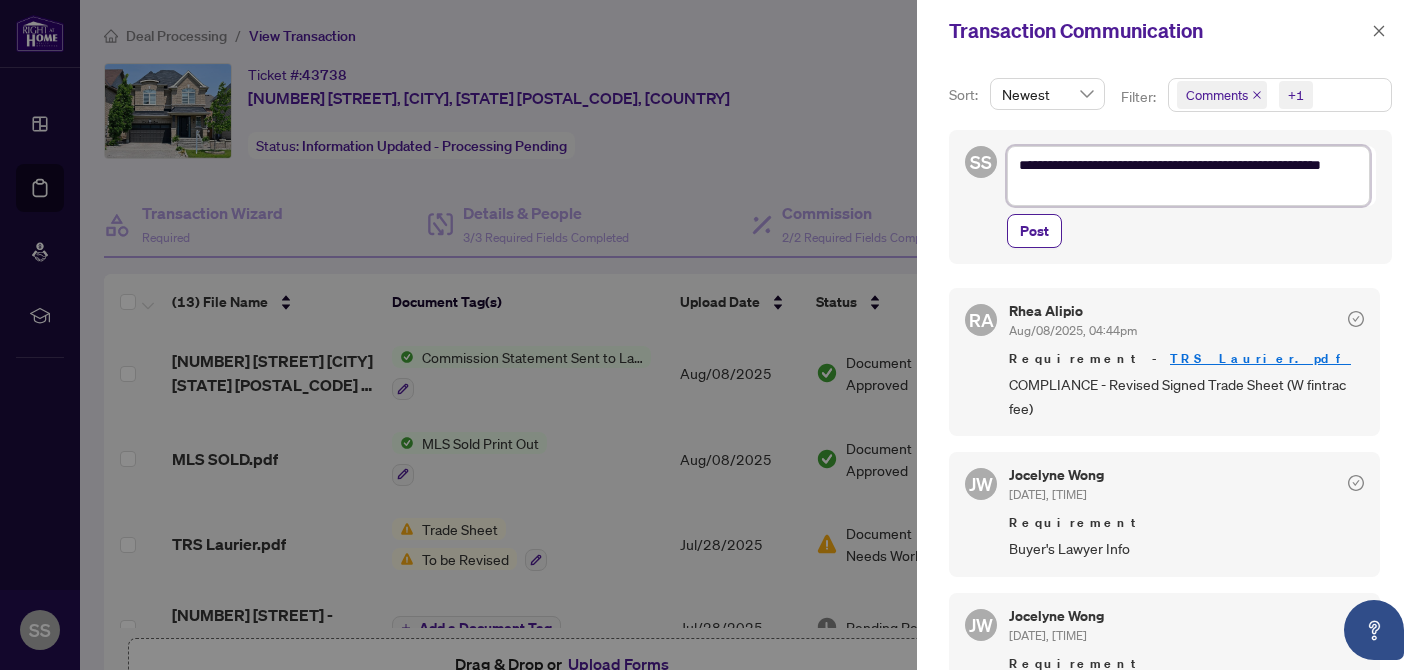 type on "**********" 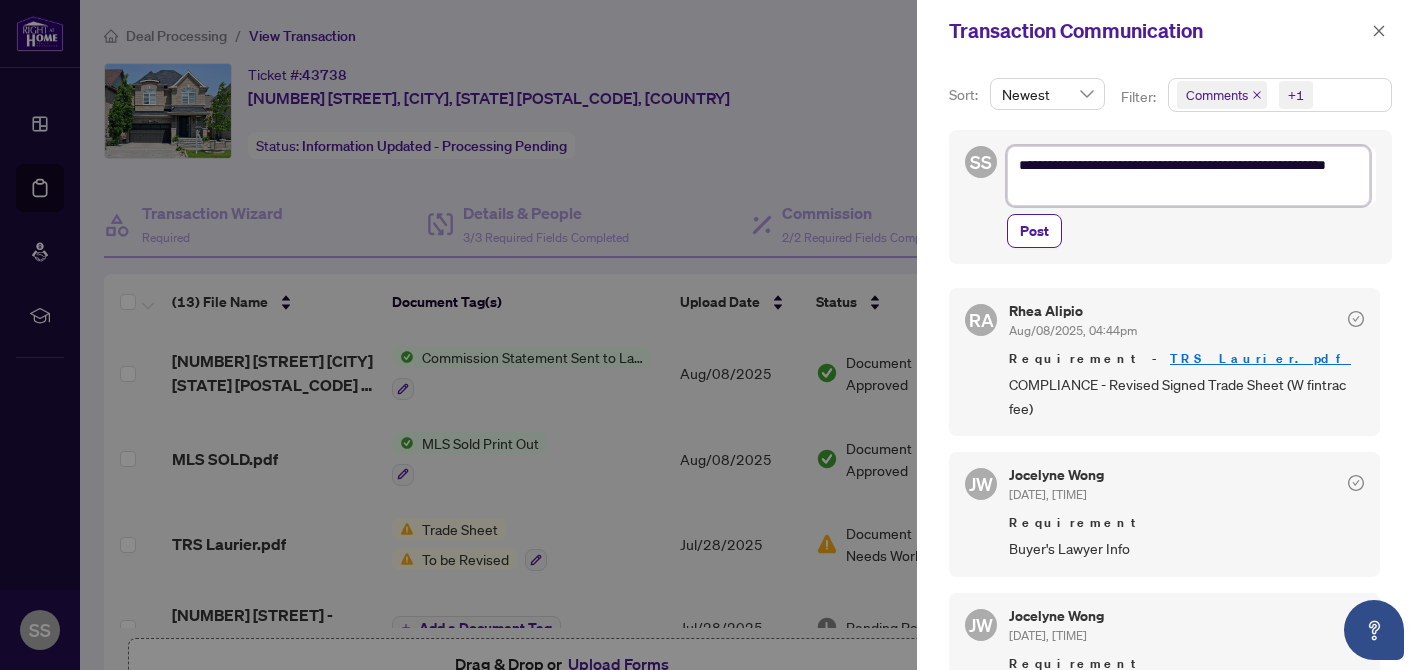 type on "**********" 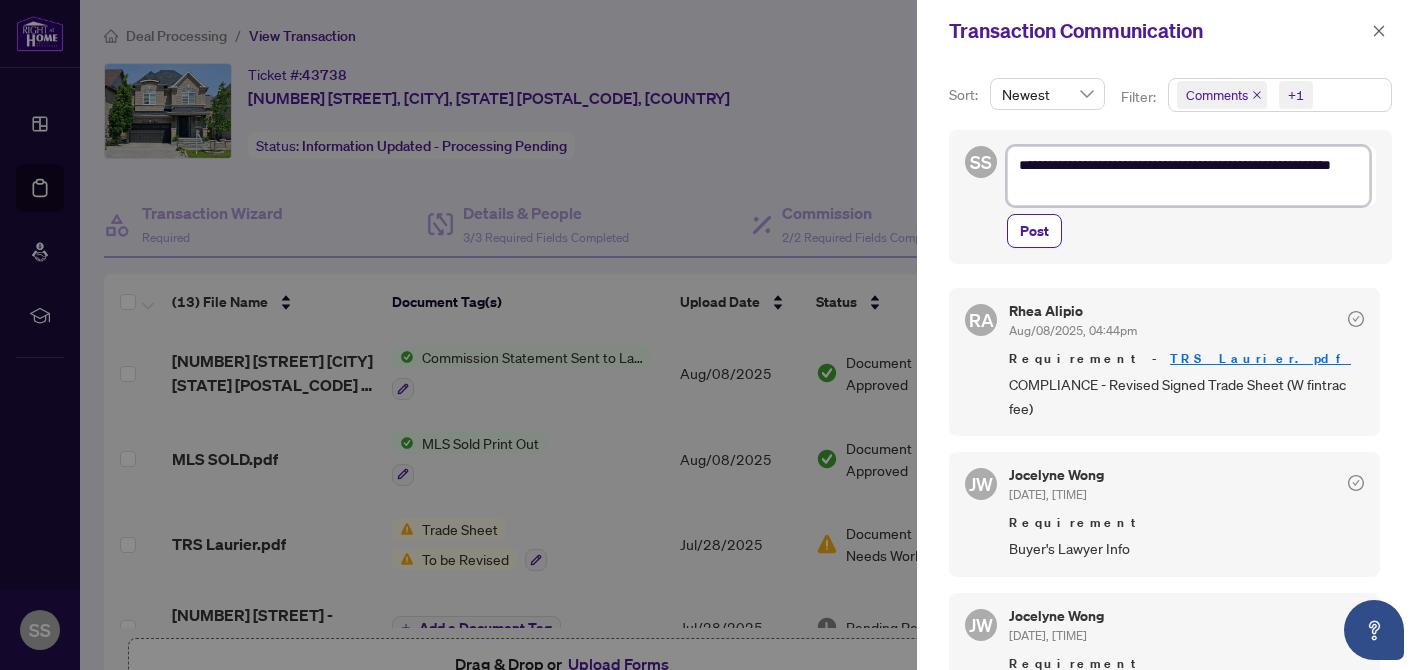type on "**********" 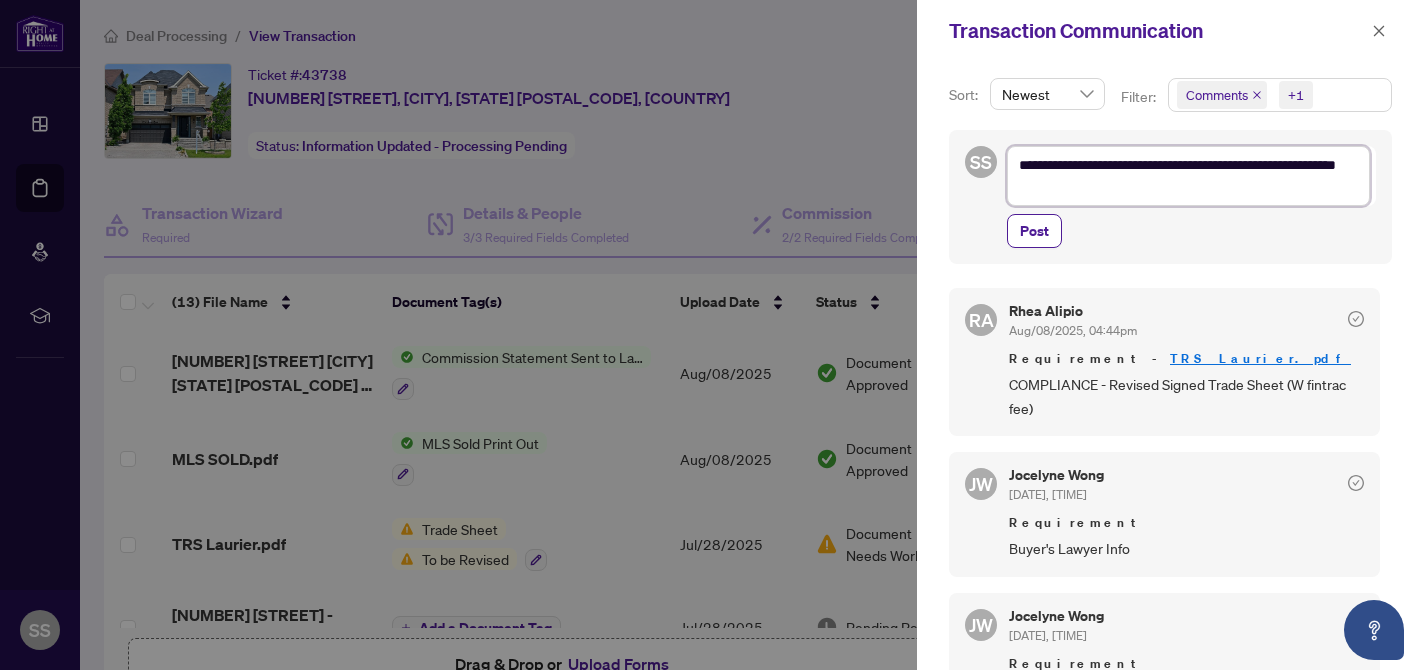 type on "**********" 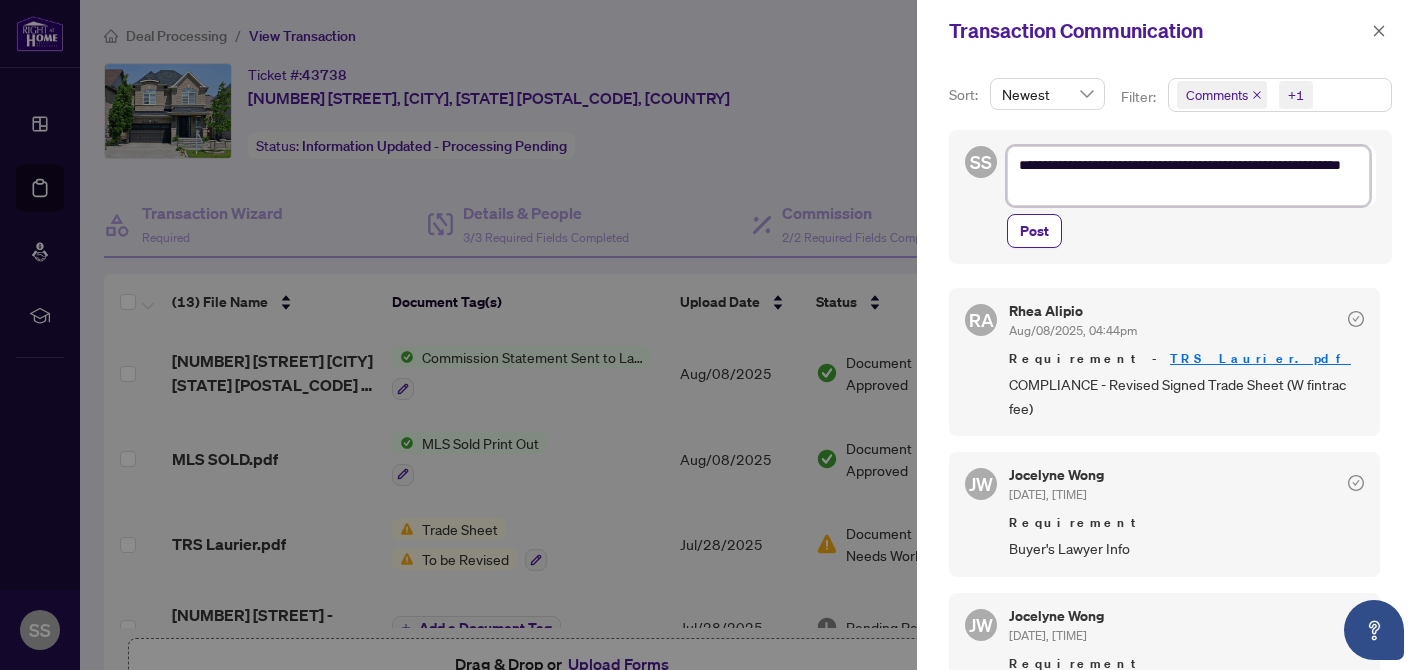 type on "**********" 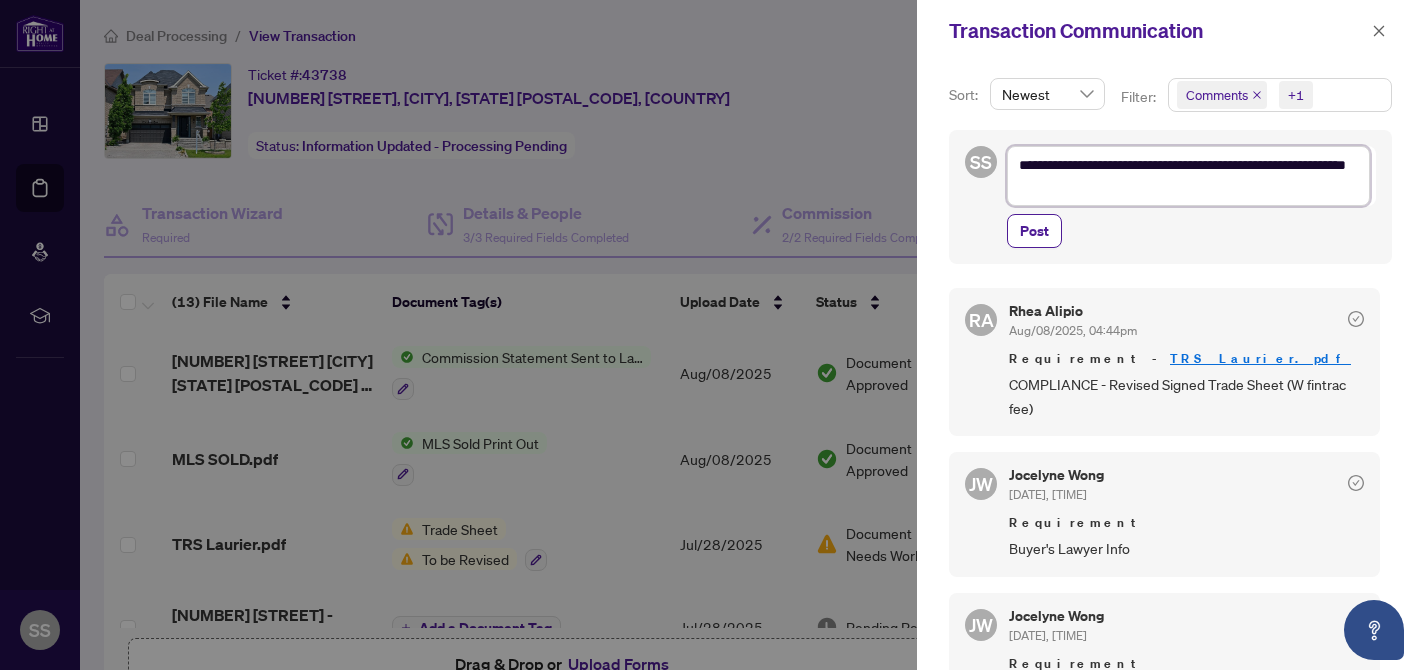 type on "**********" 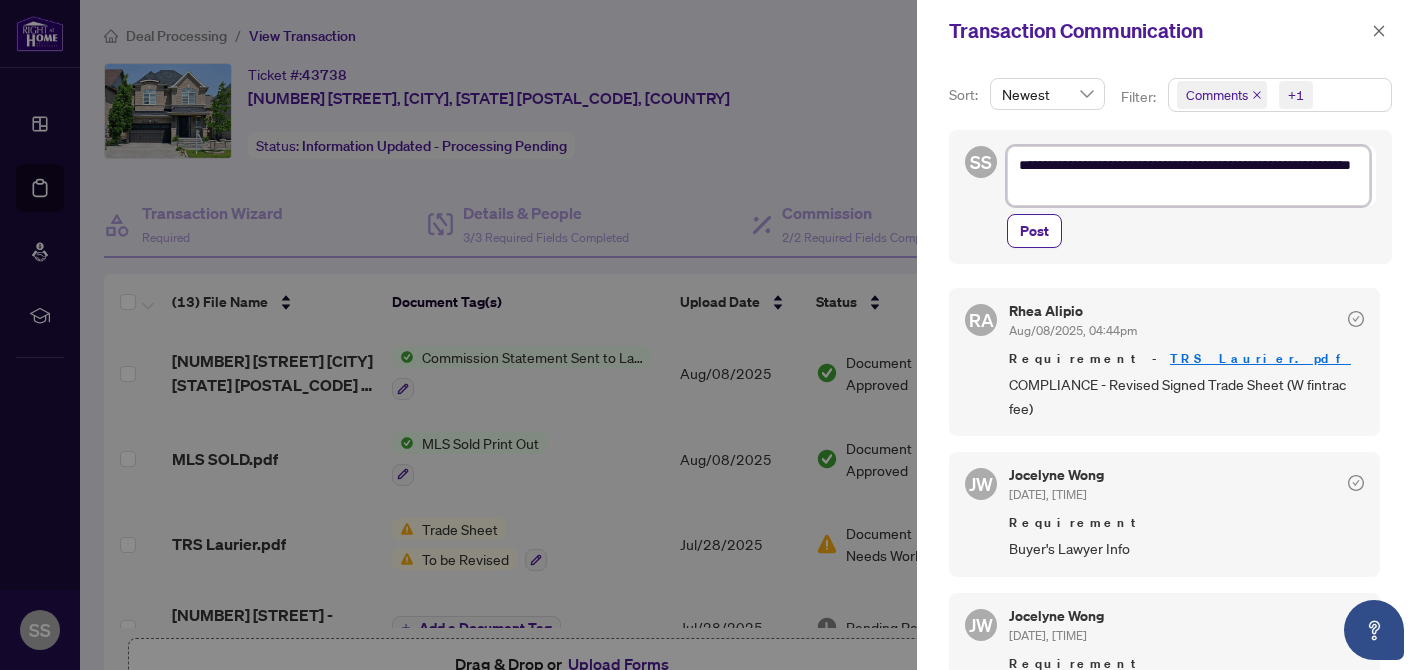 type on "**********" 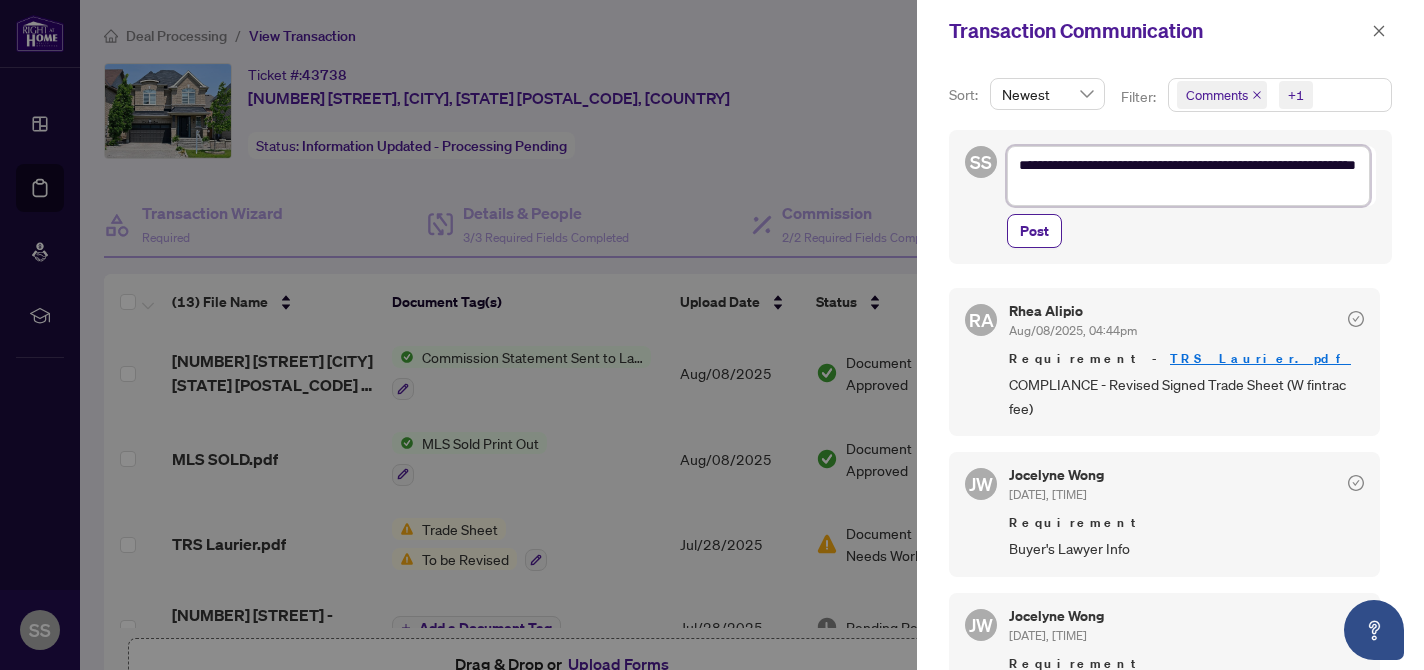 type on "**********" 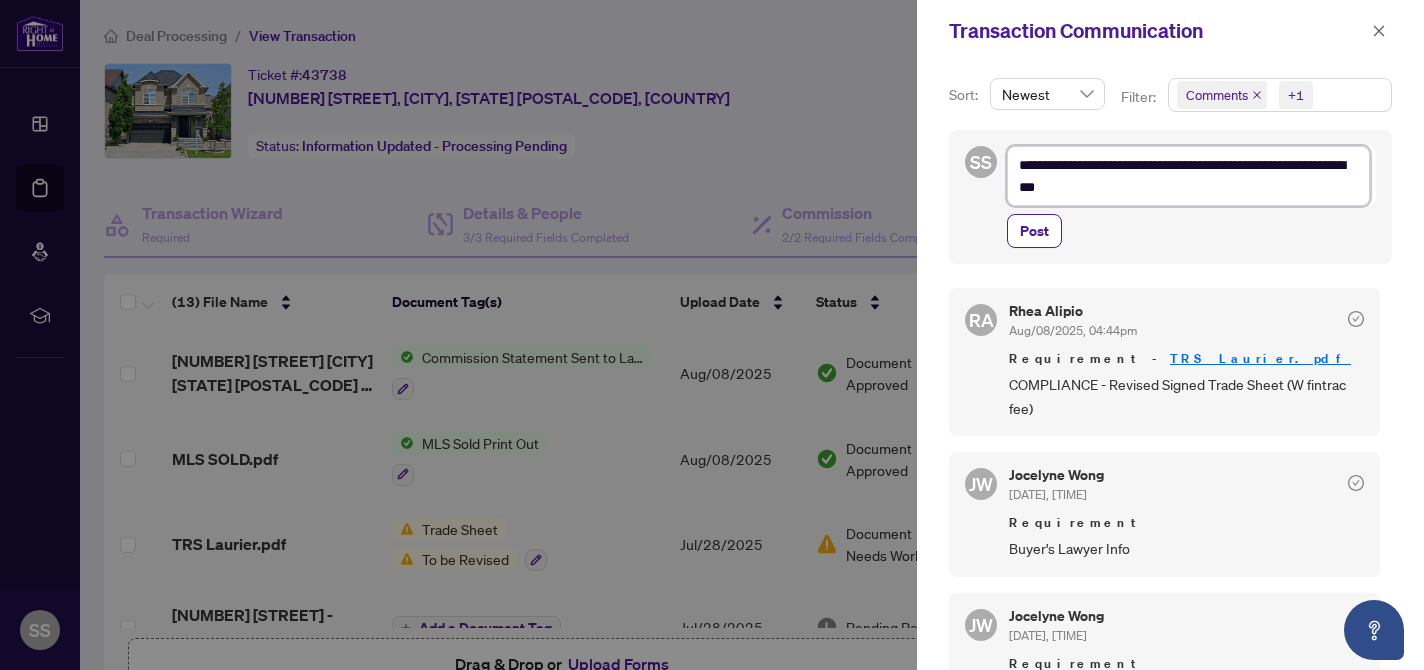 type on "**********" 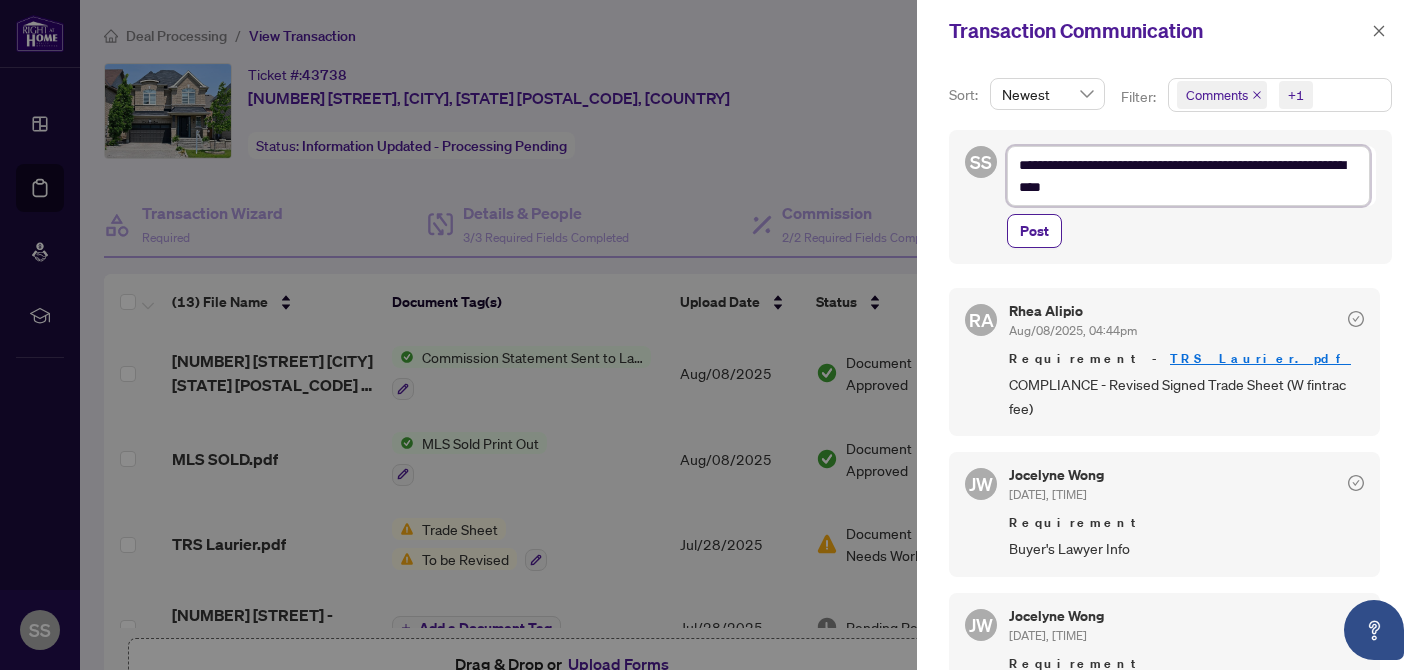 type on "**********" 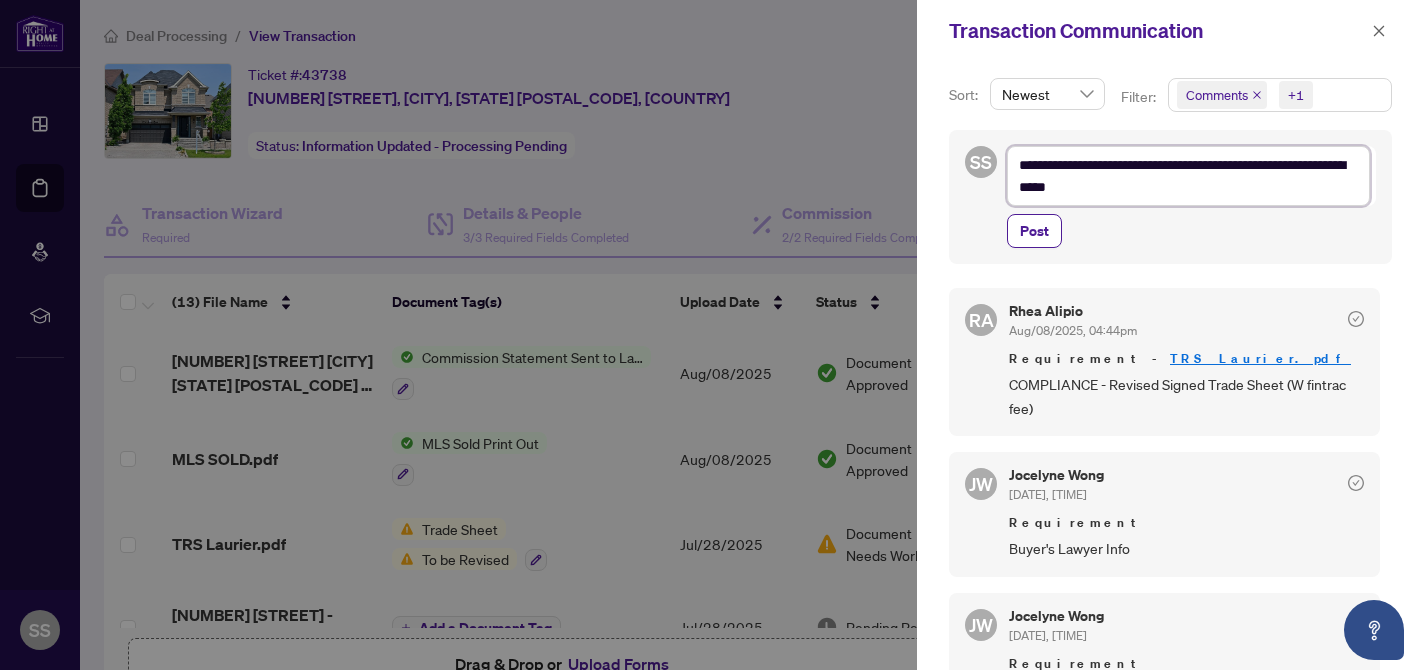 type on "**********" 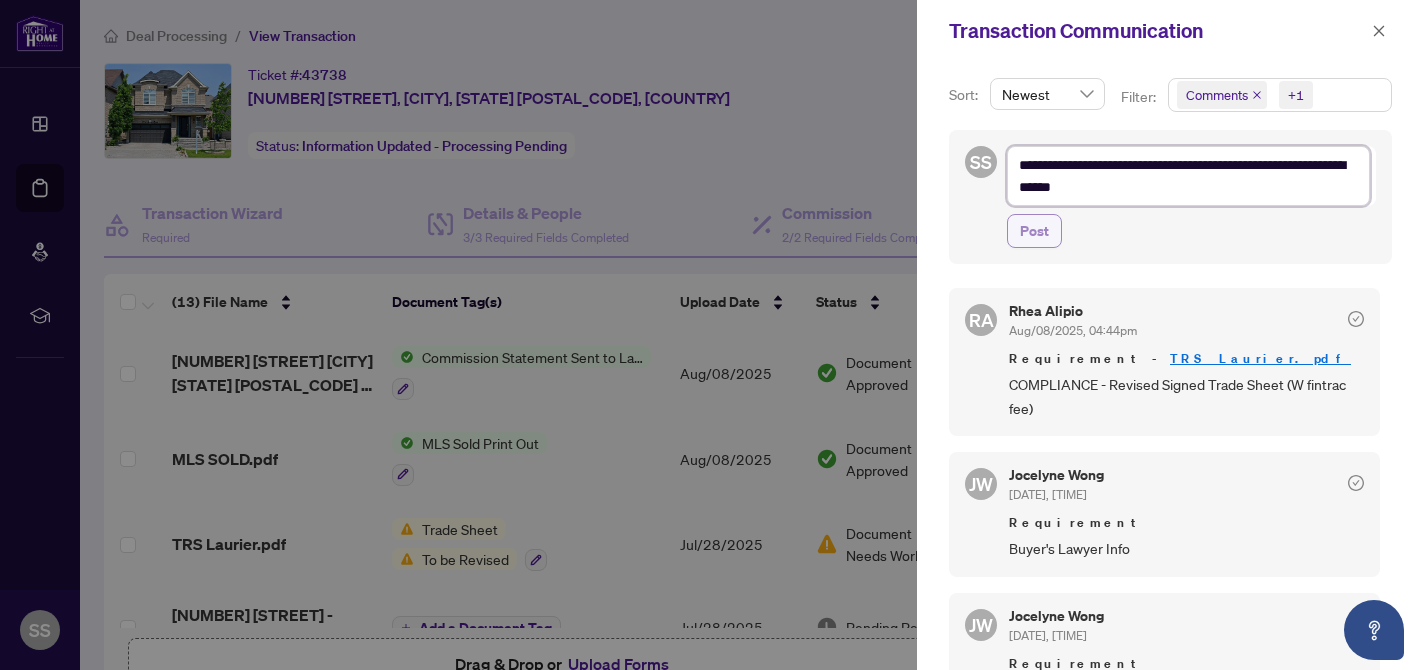 type on "**********" 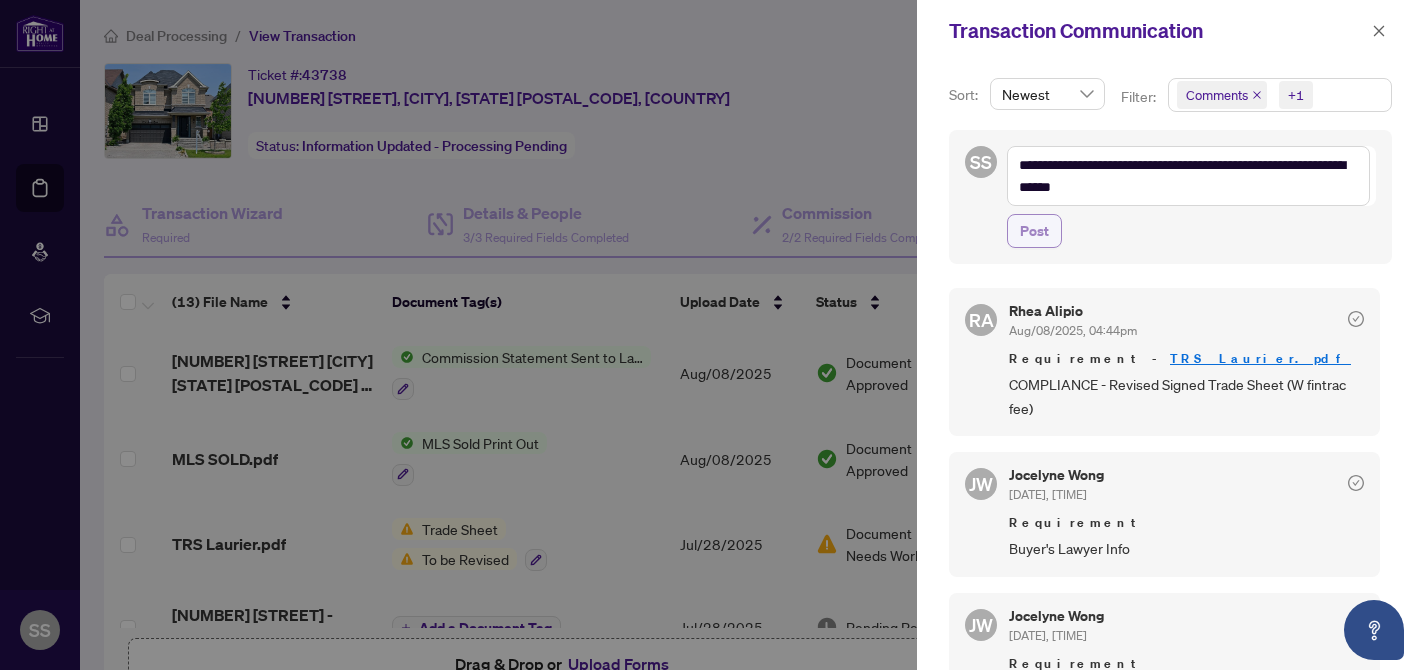 click on "Post" at bounding box center (1034, 231) 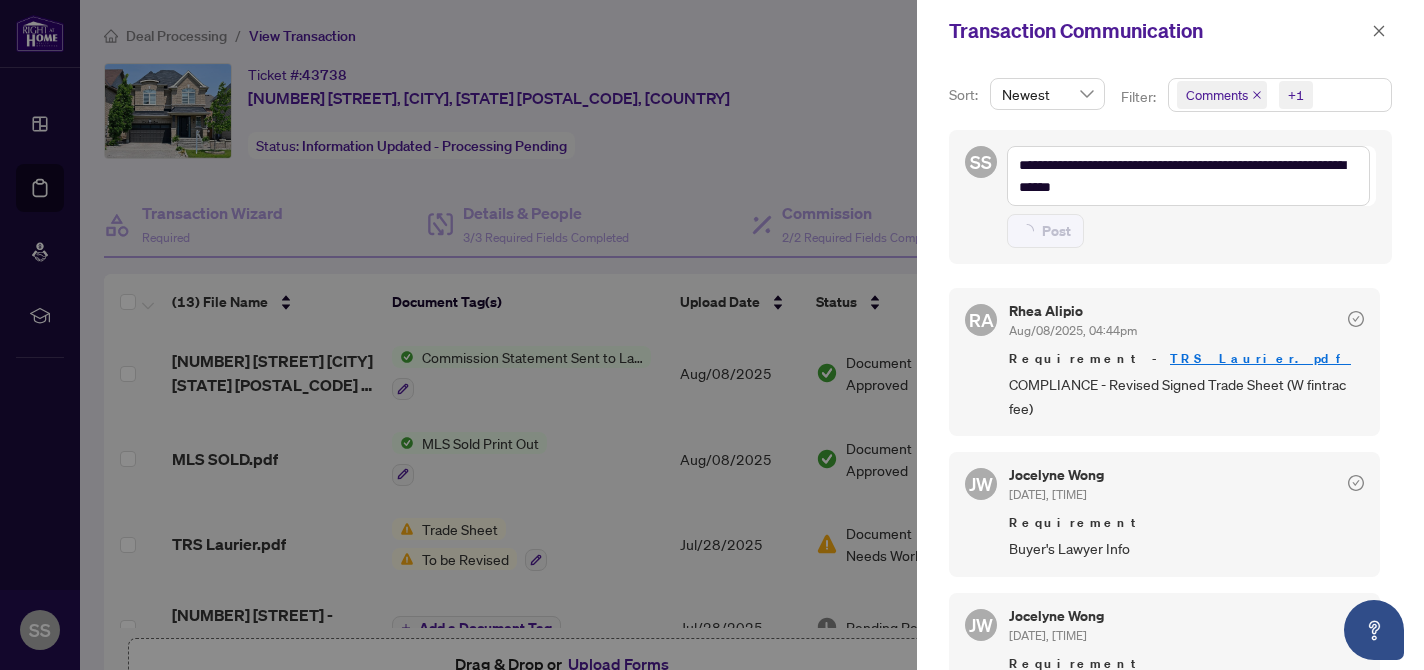 type 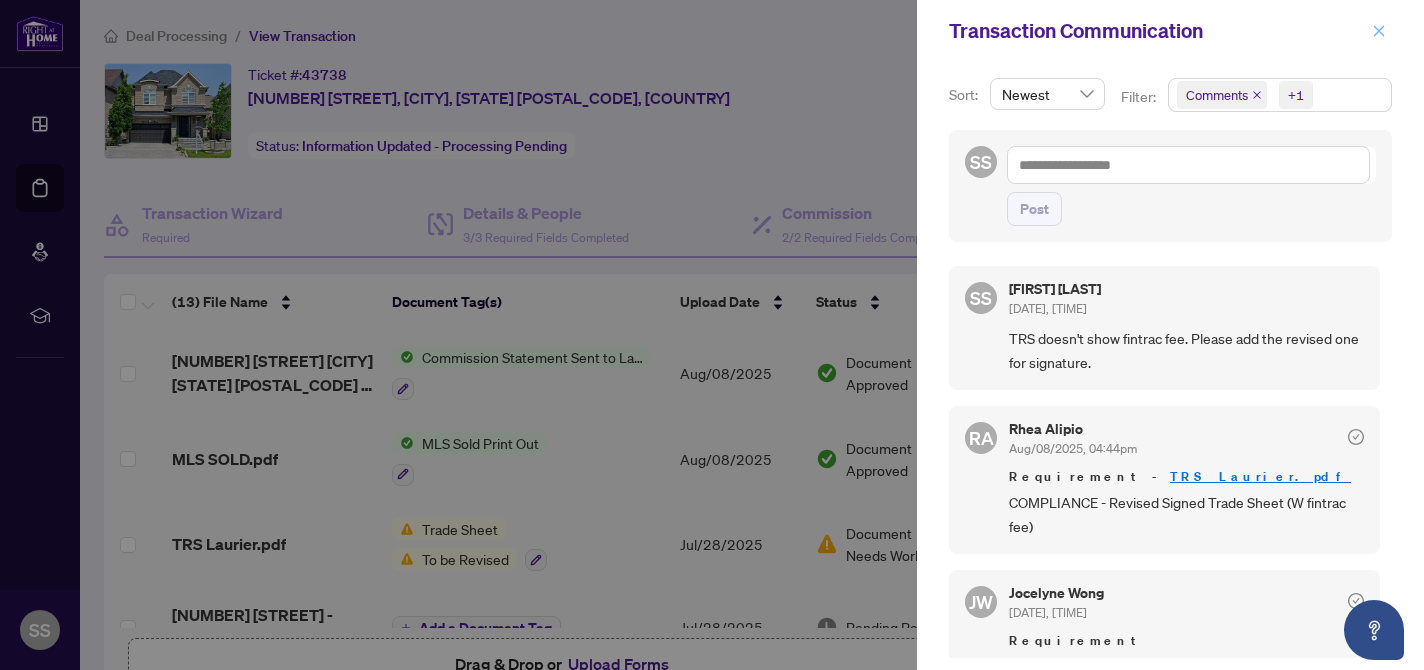 click at bounding box center (1379, 31) 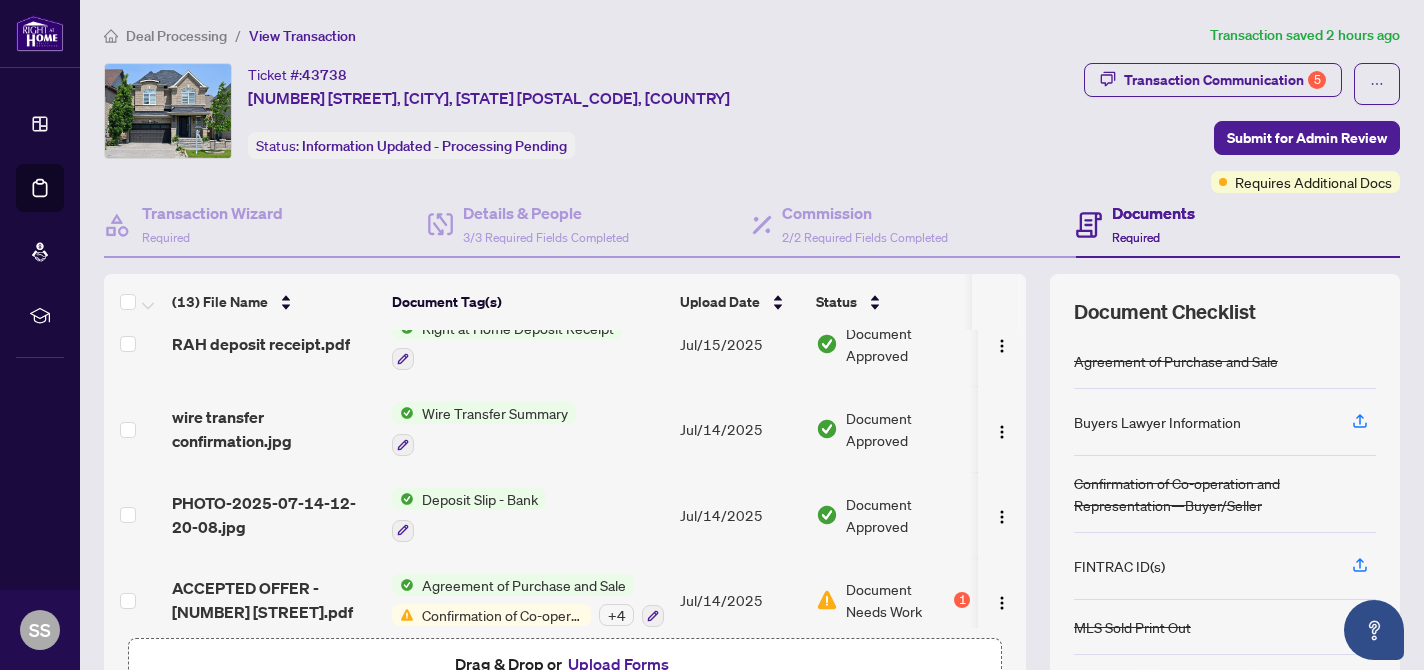 scroll, scrollTop: 797, scrollLeft: 0, axis: vertical 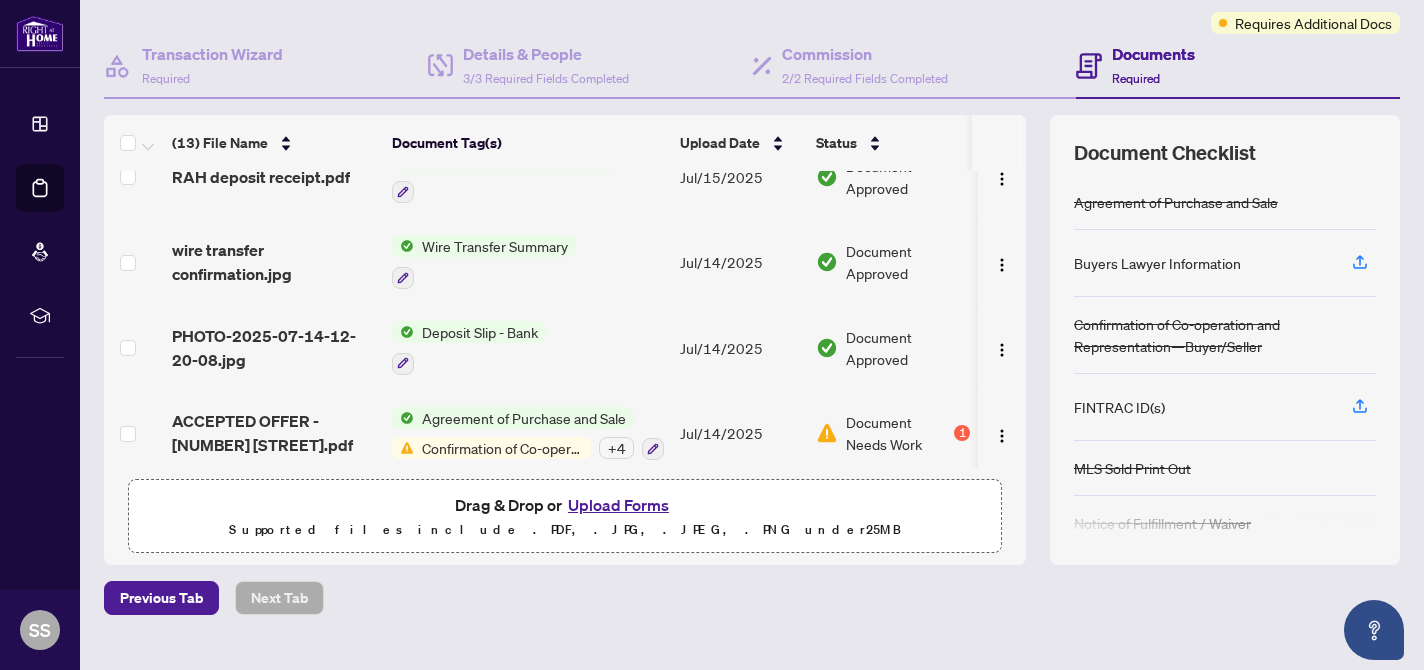 click on "Upload Forms" at bounding box center (618, 505) 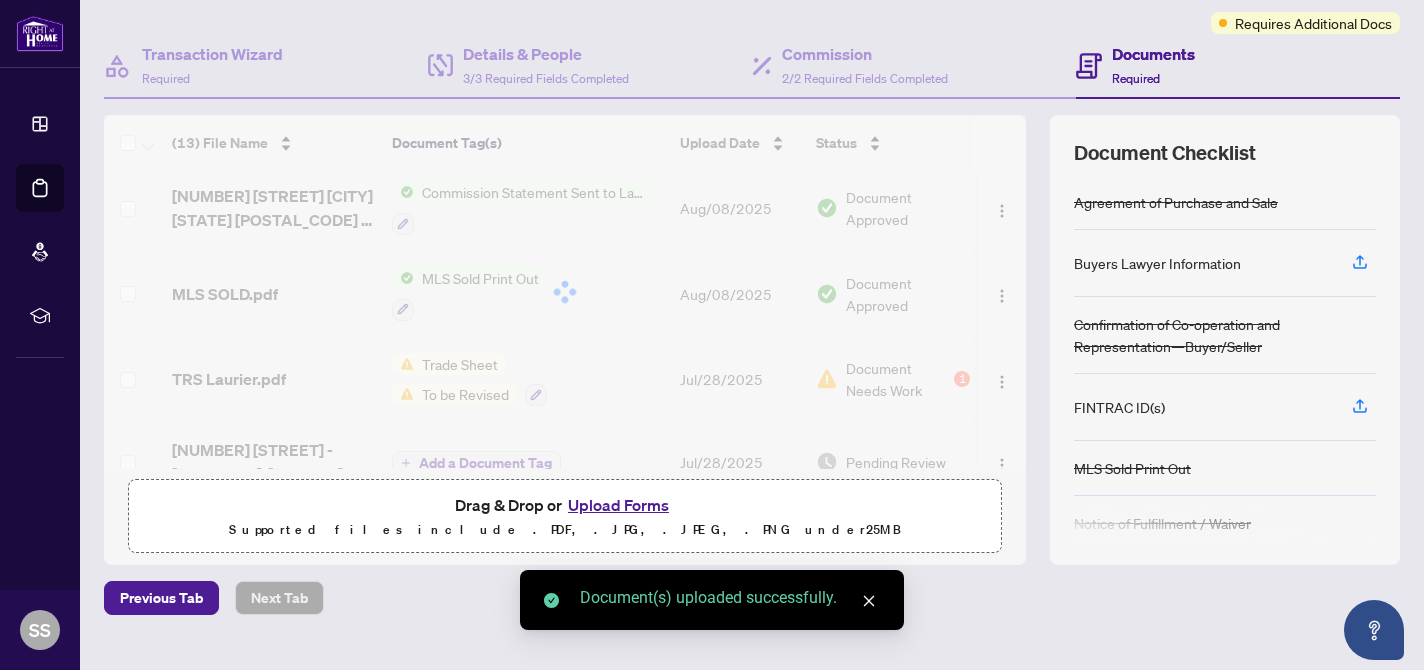 scroll, scrollTop: 0, scrollLeft: 0, axis: both 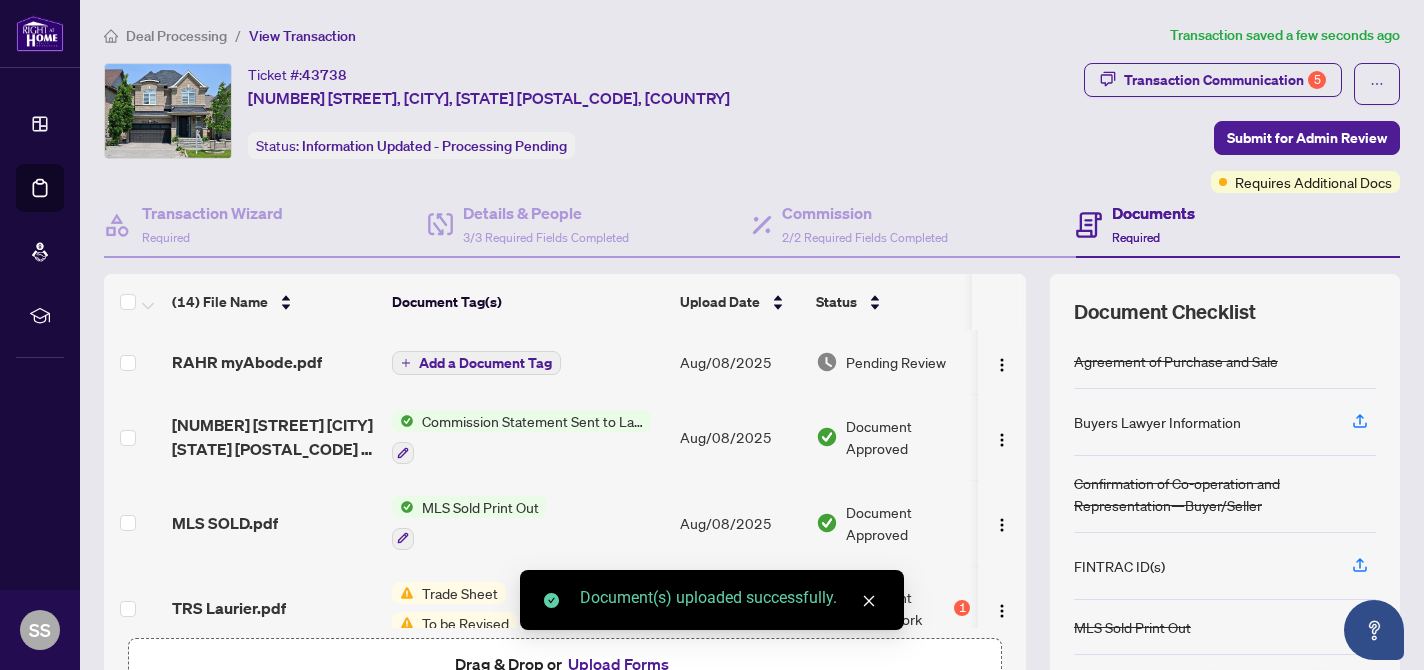 click on "Add a Document Tag" at bounding box center [485, 363] 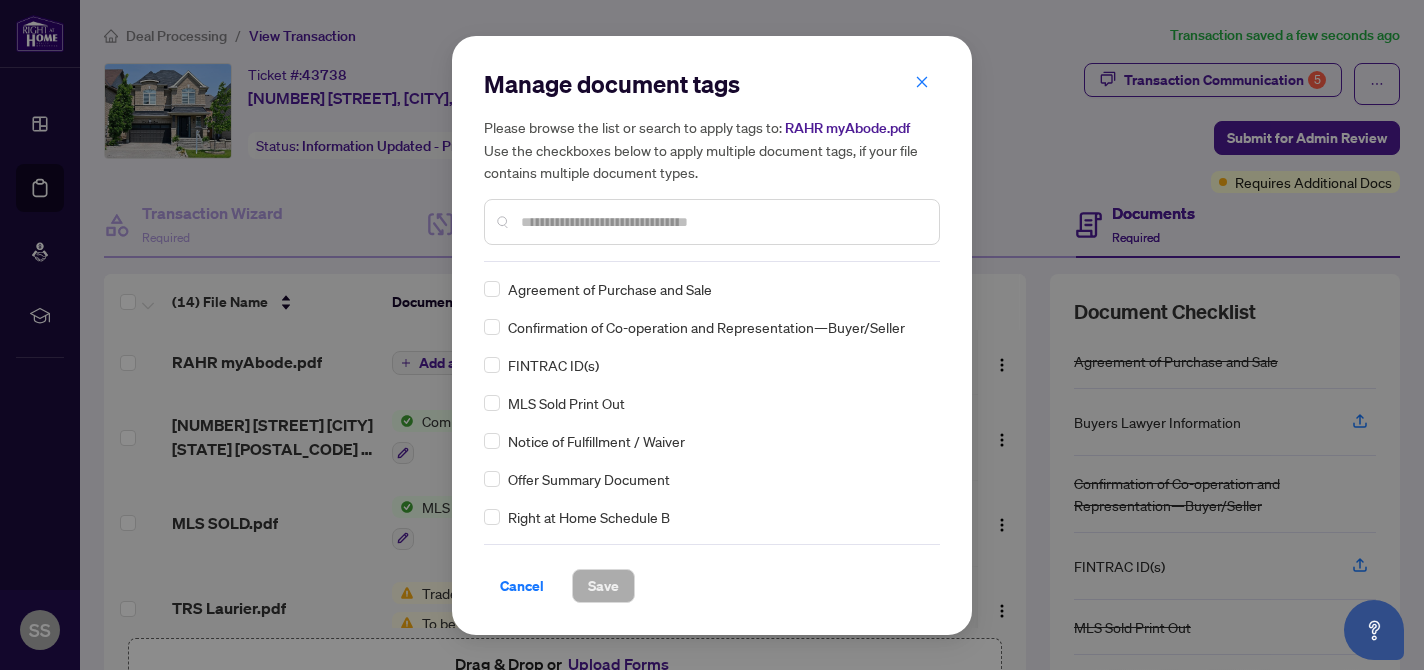 click at bounding box center [722, 222] 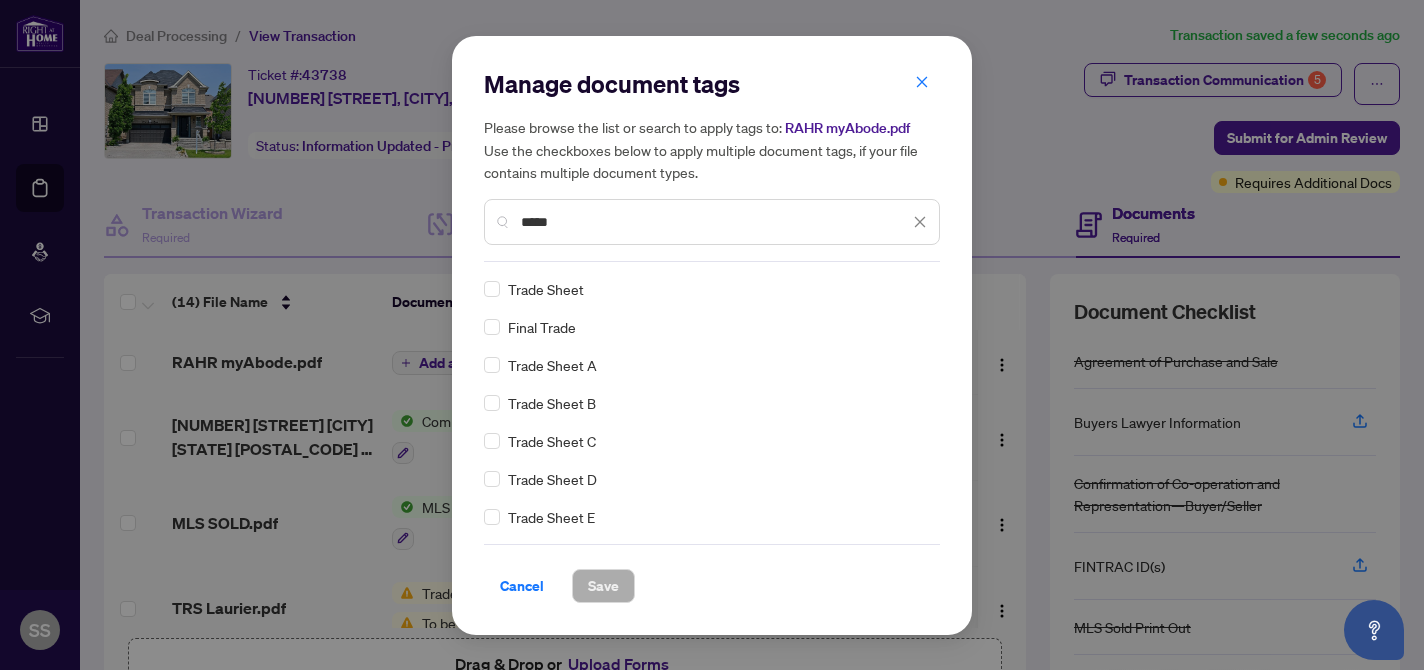 type on "*****" 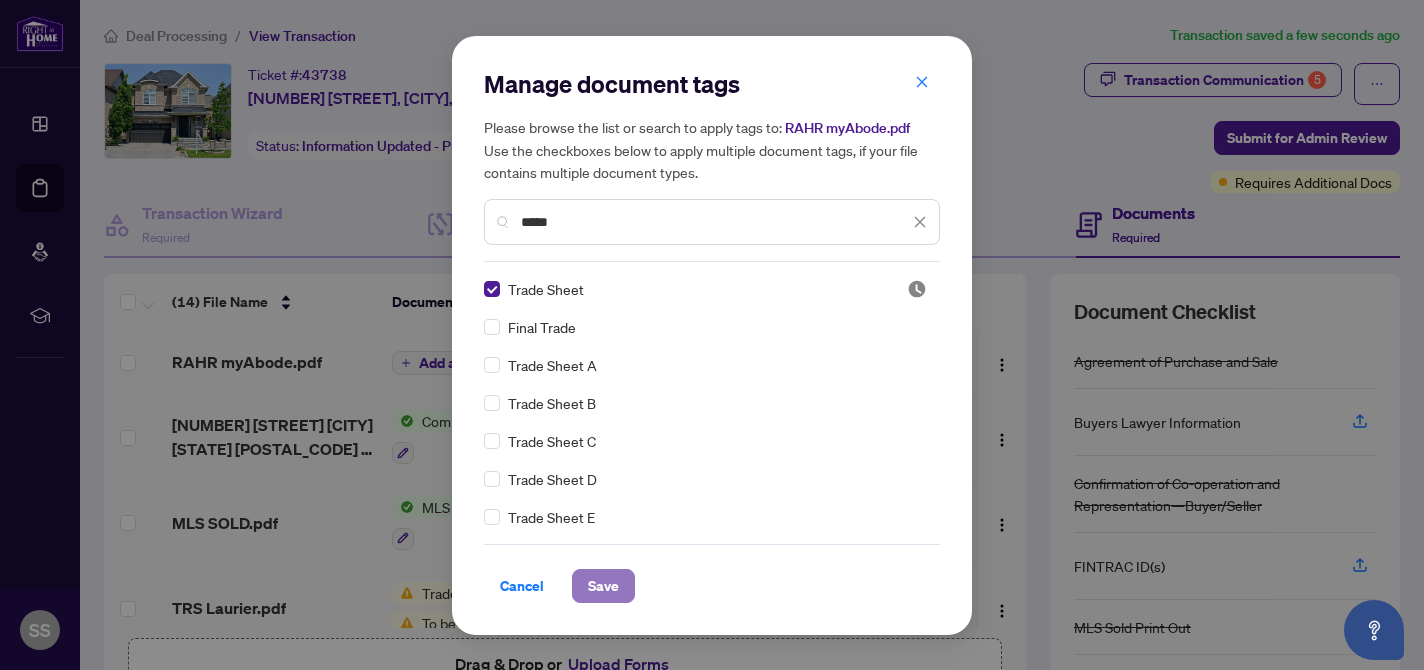 click on "Save" at bounding box center [603, 586] 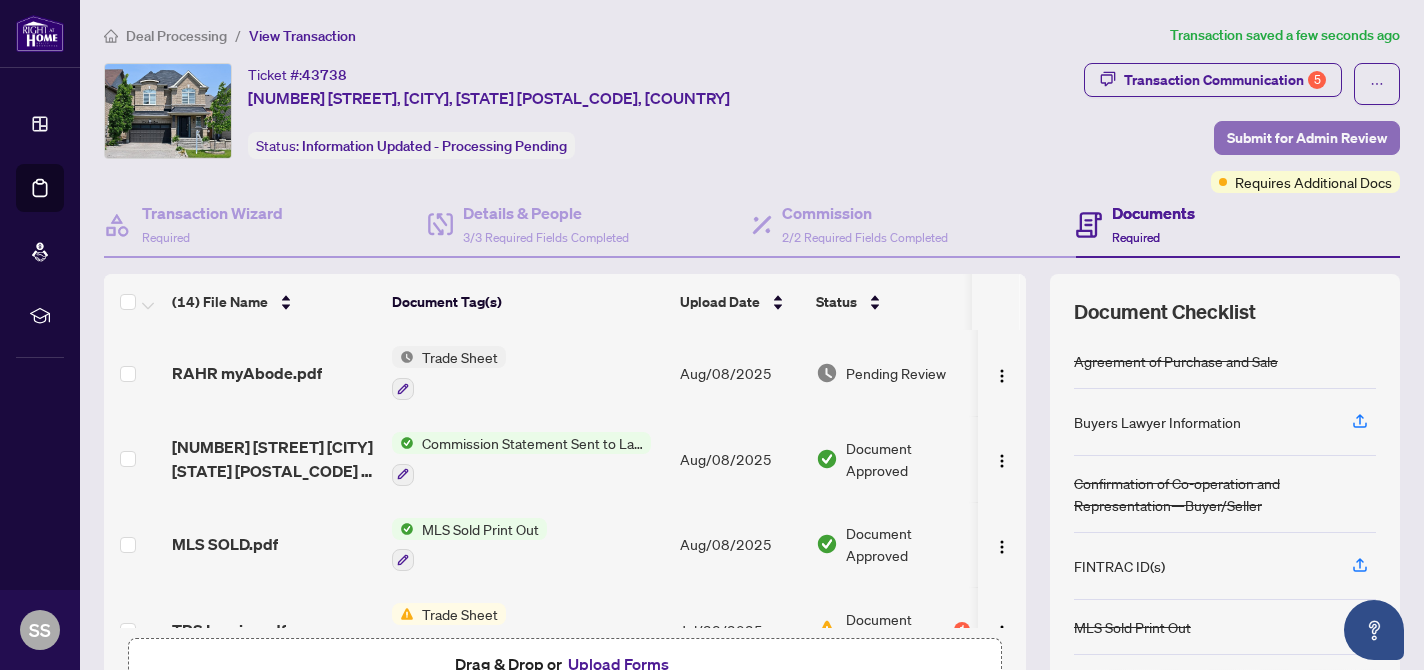 click on "Submit for Admin Review" at bounding box center [1307, 138] 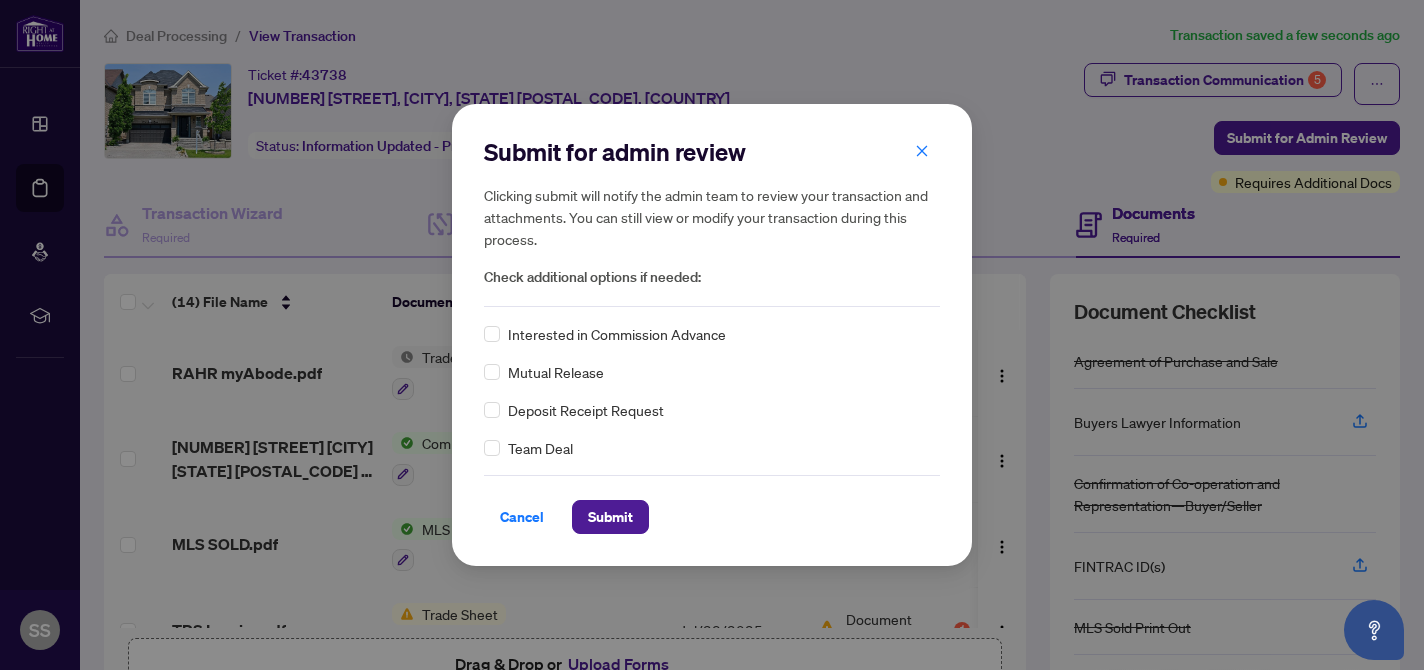 drag, startPoint x: 618, startPoint y: 509, endPoint x: 1044, endPoint y: 293, distance: 477.63165 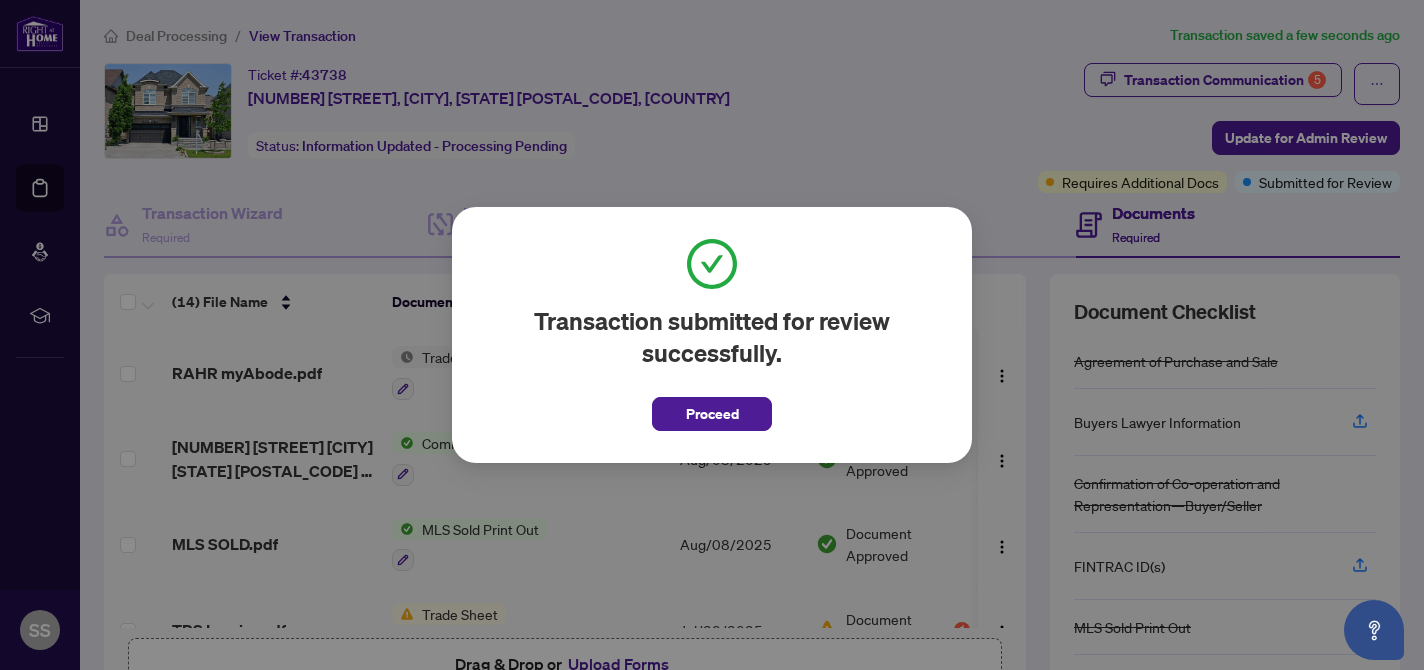drag, startPoint x: 733, startPoint y: 419, endPoint x: 883, endPoint y: 238, distance: 235.07658 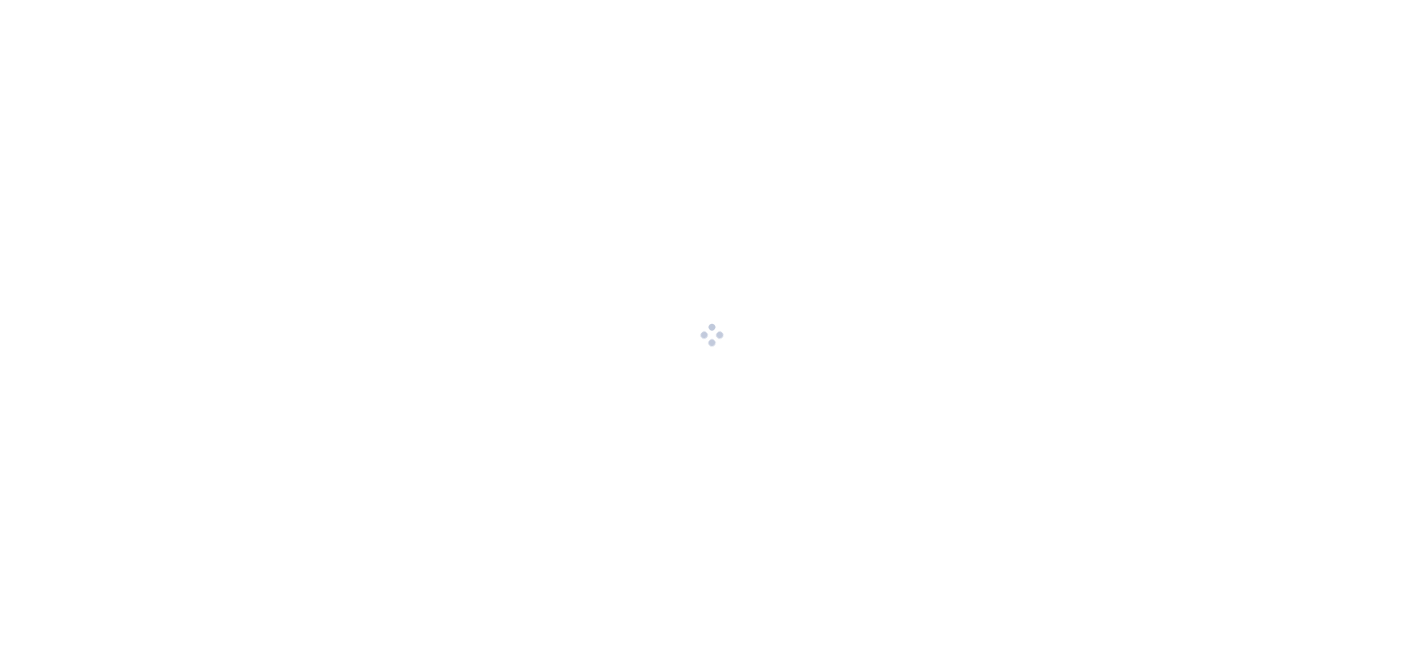 scroll, scrollTop: 0, scrollLeft: 0, axis: both 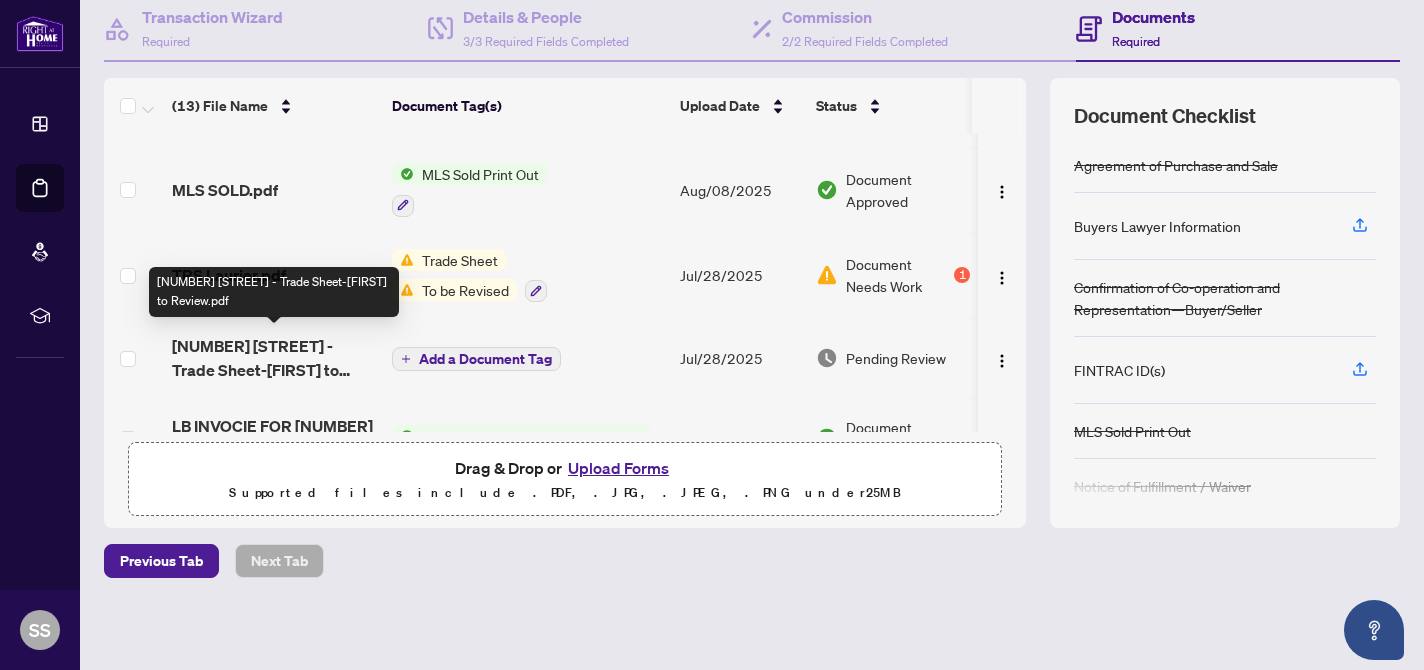 click on "[NUMBER] [STREET] - [FILENAME]-[PERSON] to Review.pdf" at bounding box center [274, 358] 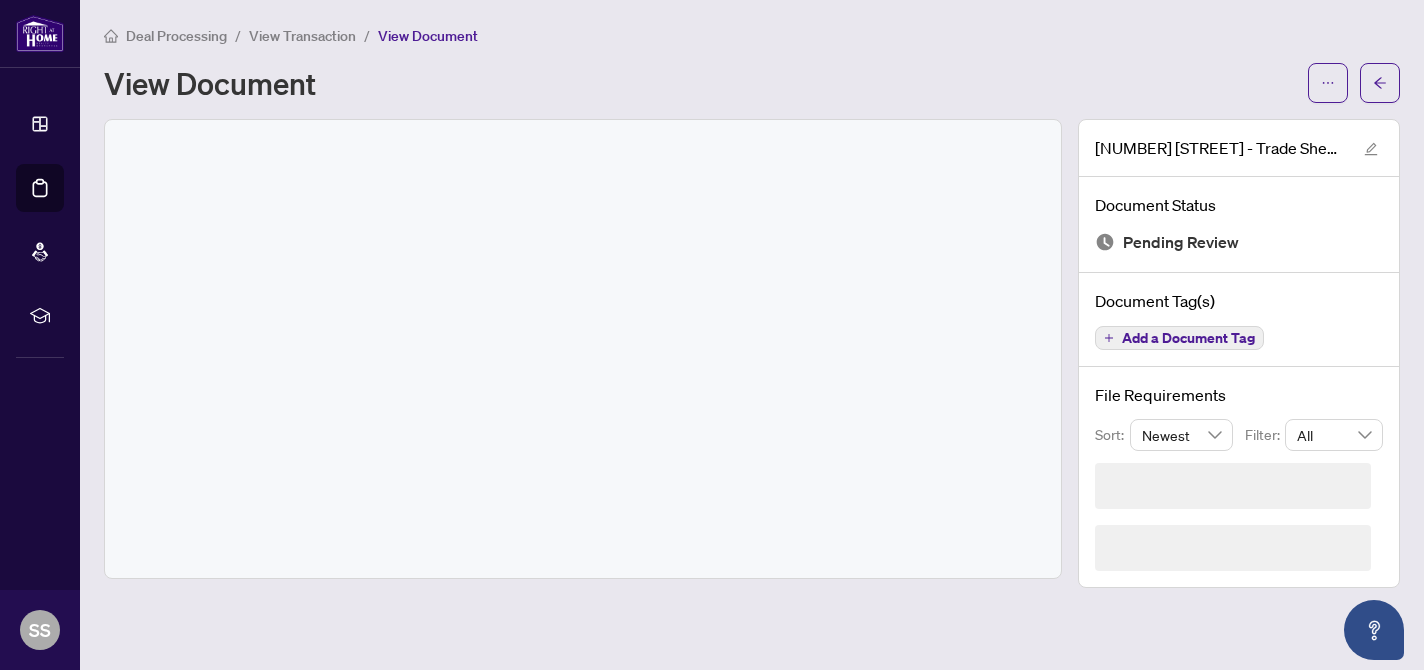 scroll, scrollTop: 0, scrollLeft: 0, axis: both 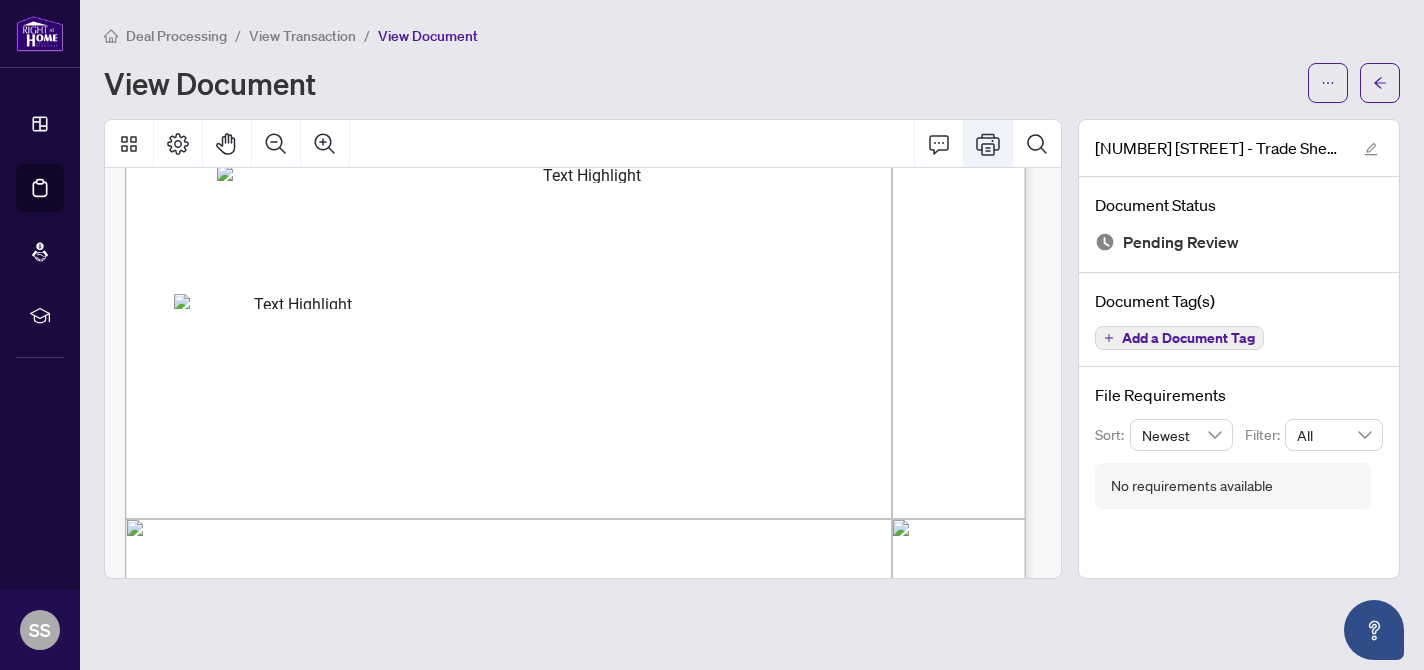 click 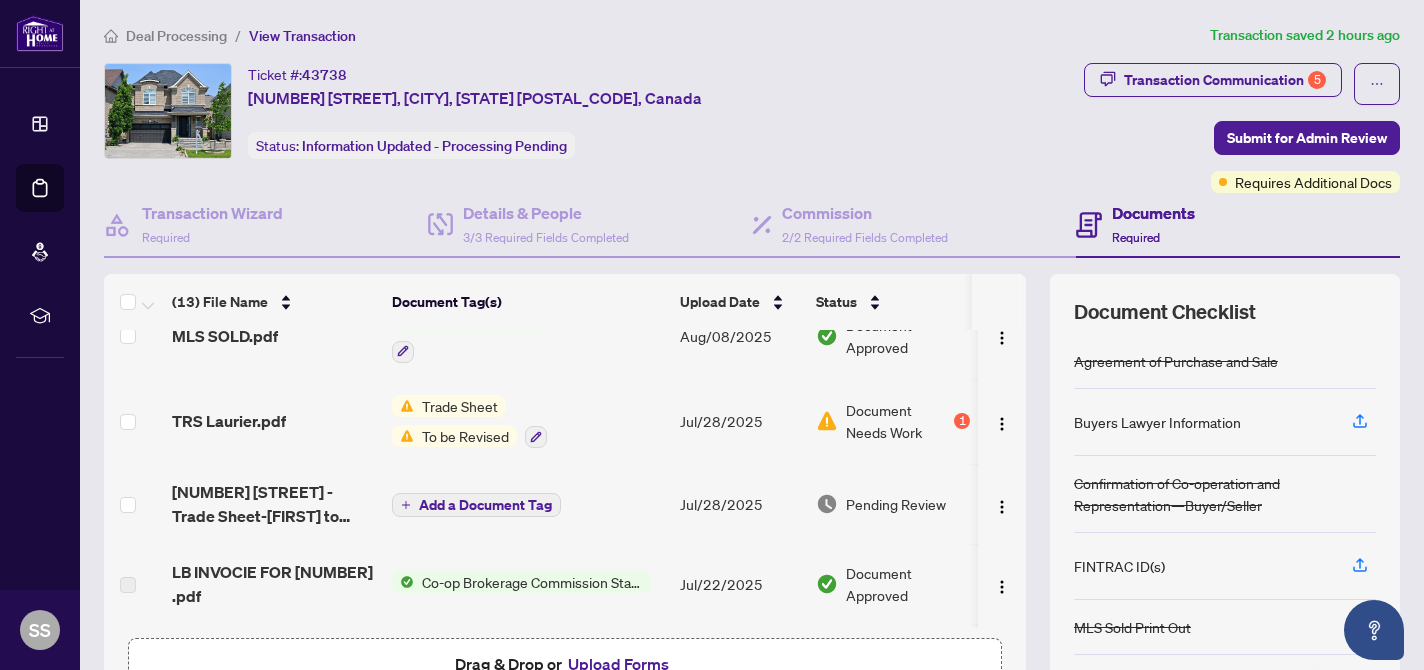 scroll, scrollTop: 138, scrollLeft: 0, axis: vertical 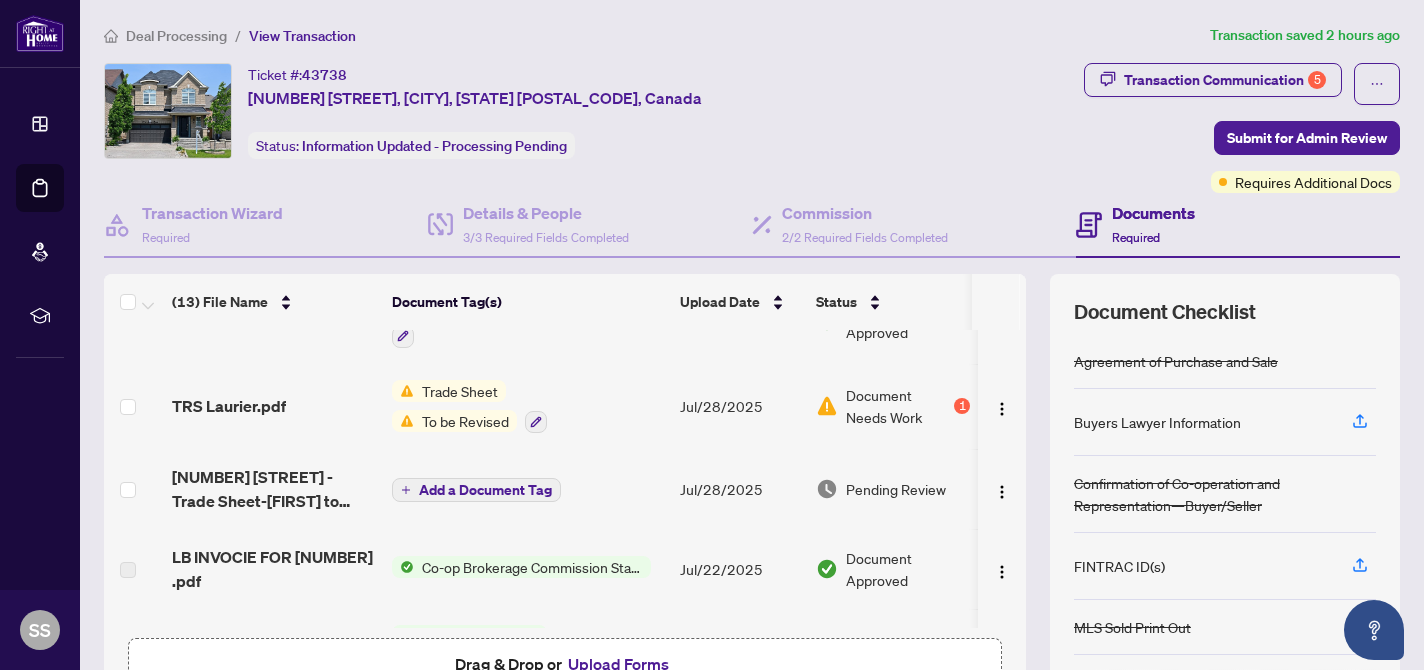 click on "Trade Sheet" at bounding box center [460, 391] 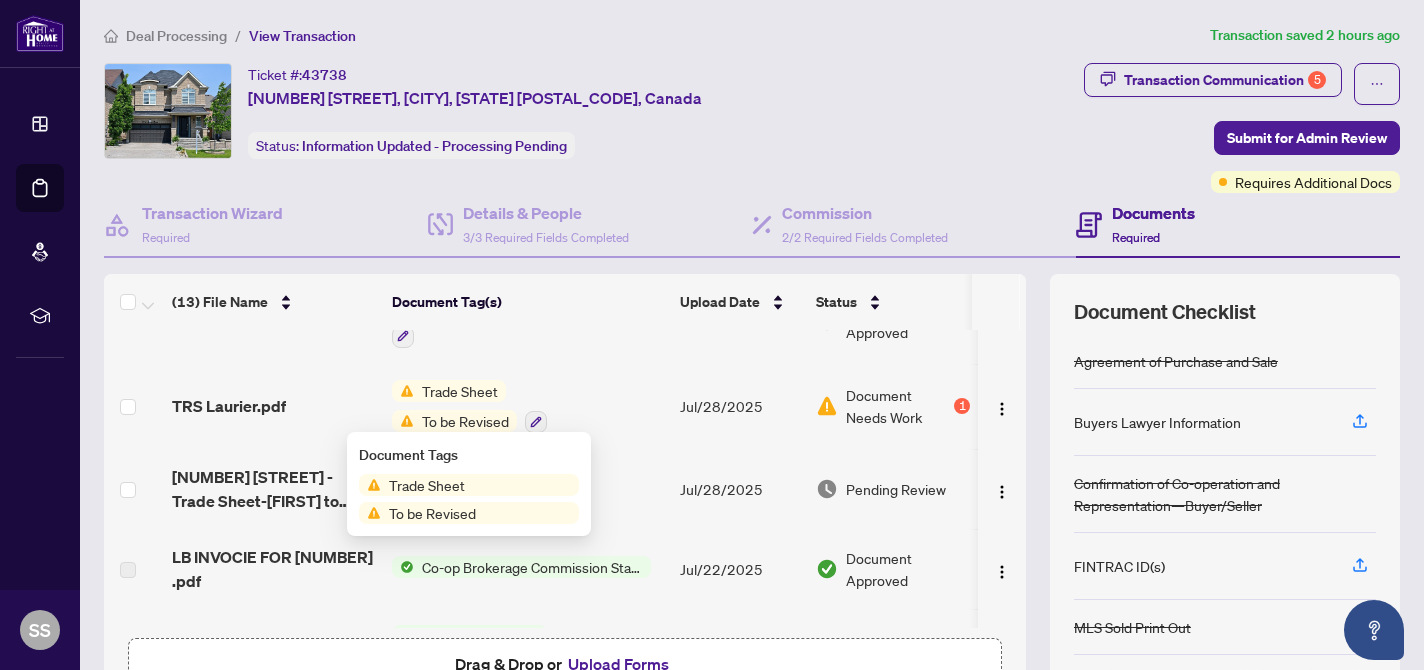scroll, scrollTop: 138, scrollLeft: 3, axis: both 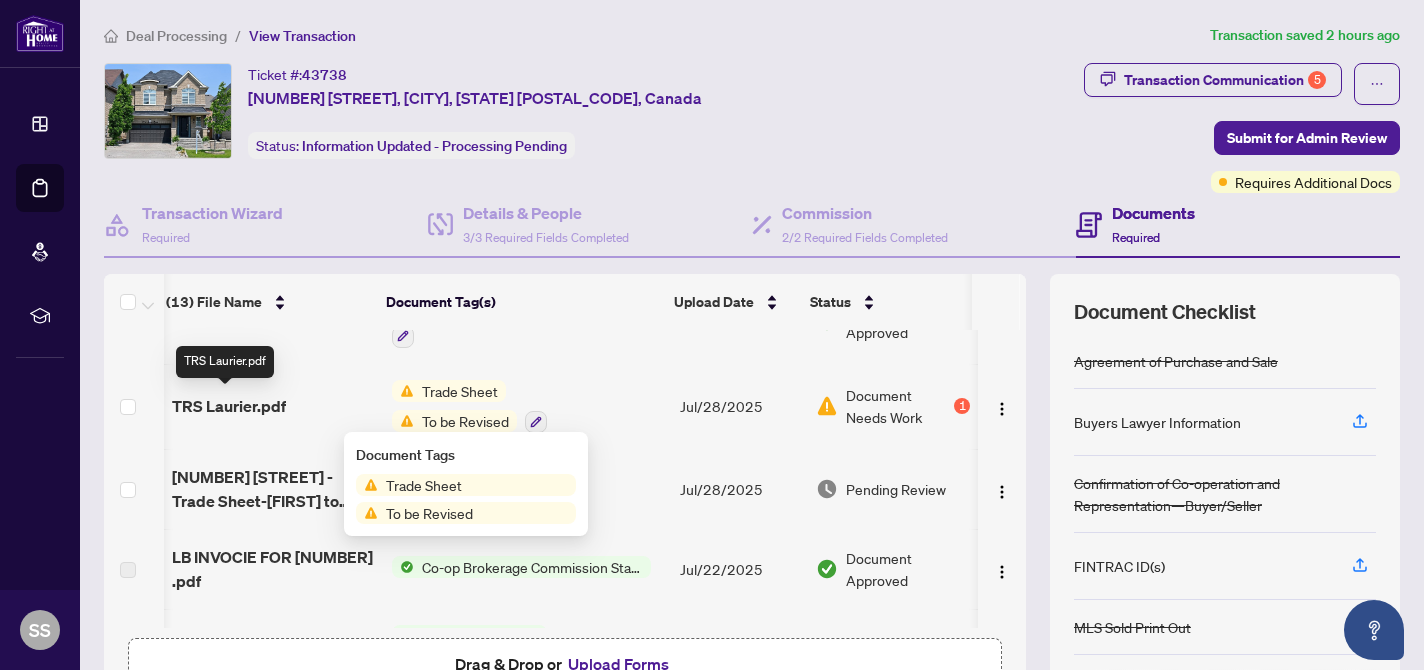 click on "TRS Laurier.pdf" at bounding box center [229, 406] 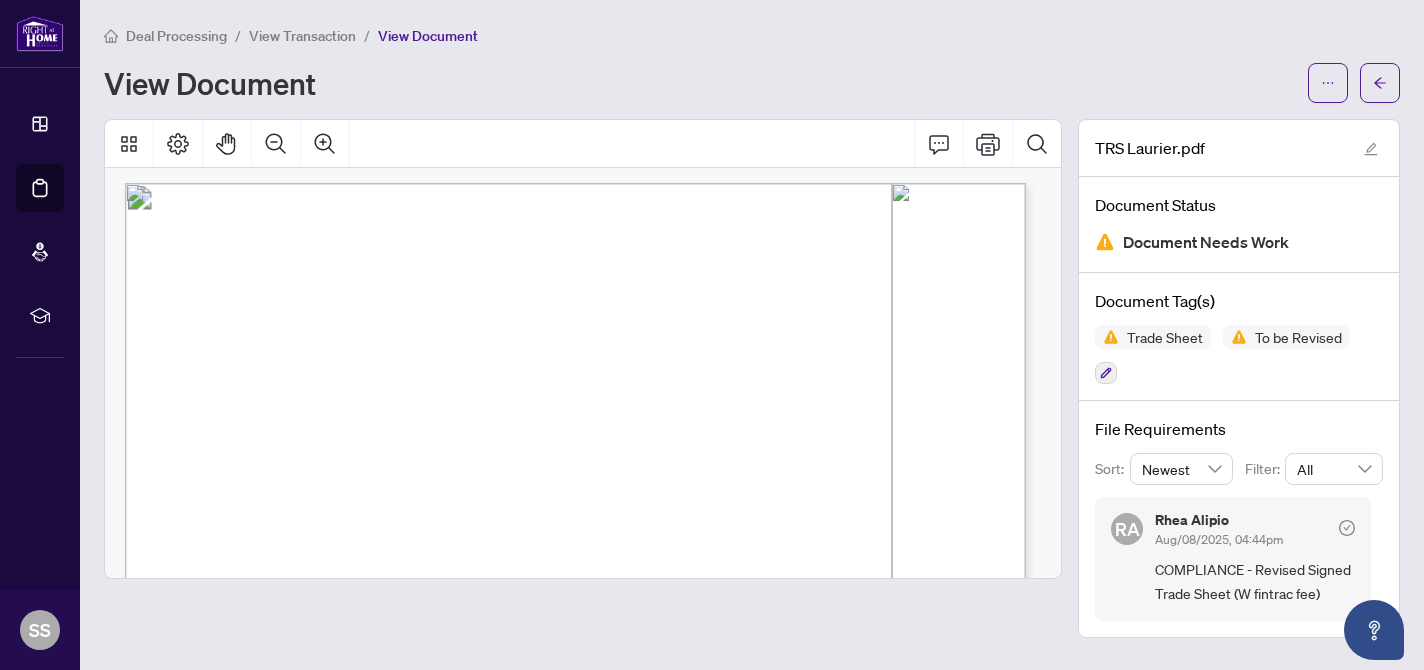 scroll, scrollTop: 0, scrollLeft: 0, axis: both 